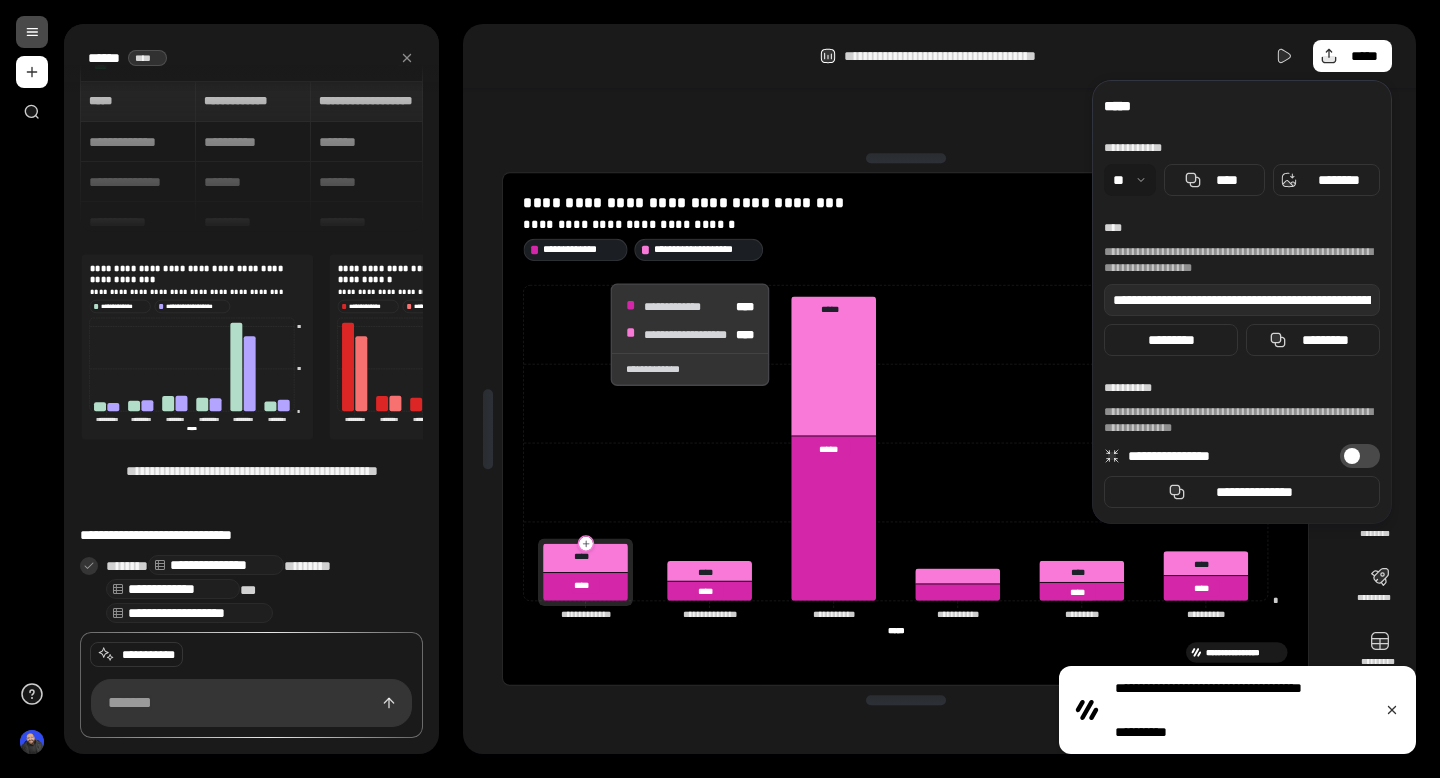 scroll, scrollTop: 0, scrollLeft: 0, axis: both 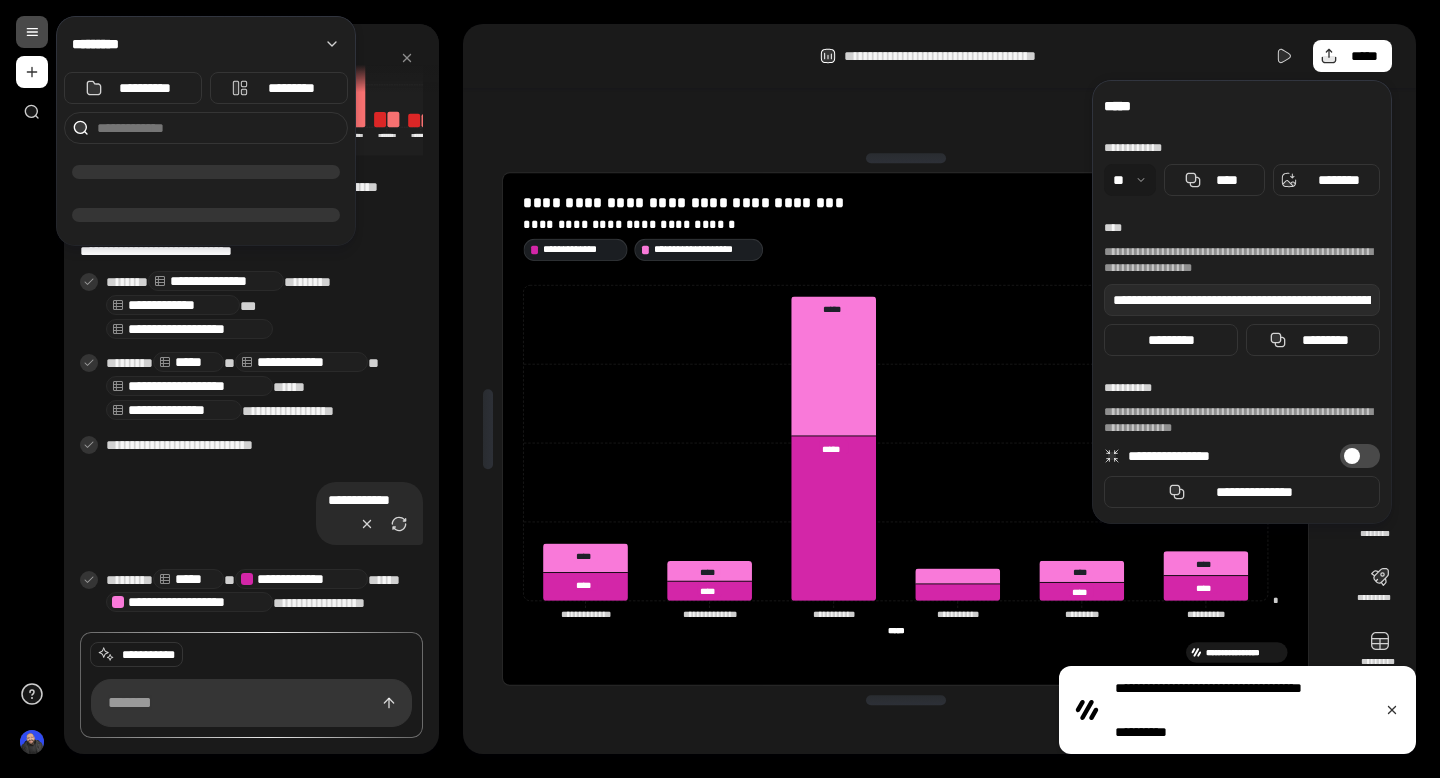 click at bounding box center [32, 32] 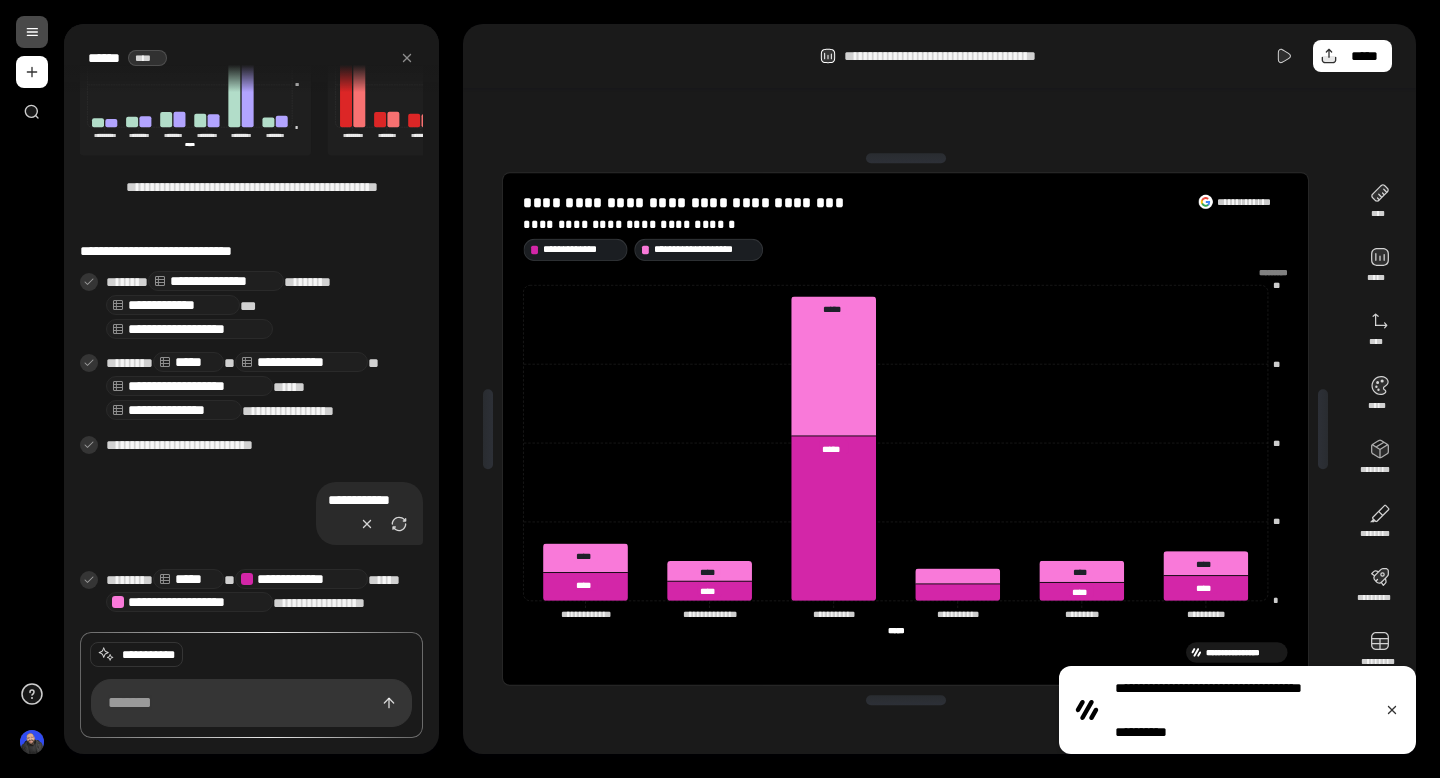 click at bounding box center (32, 32) 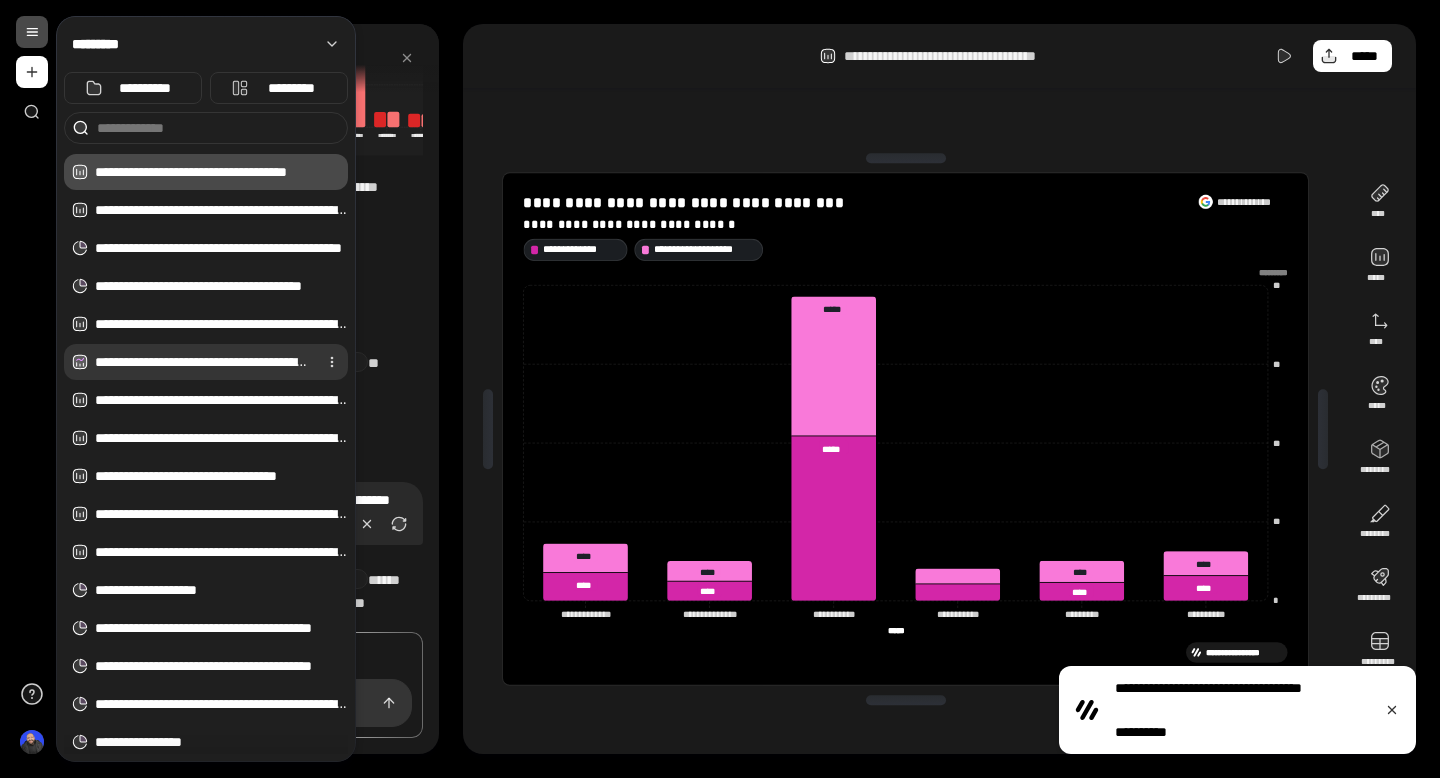 click on "**********" at bounding box center [202, 362] 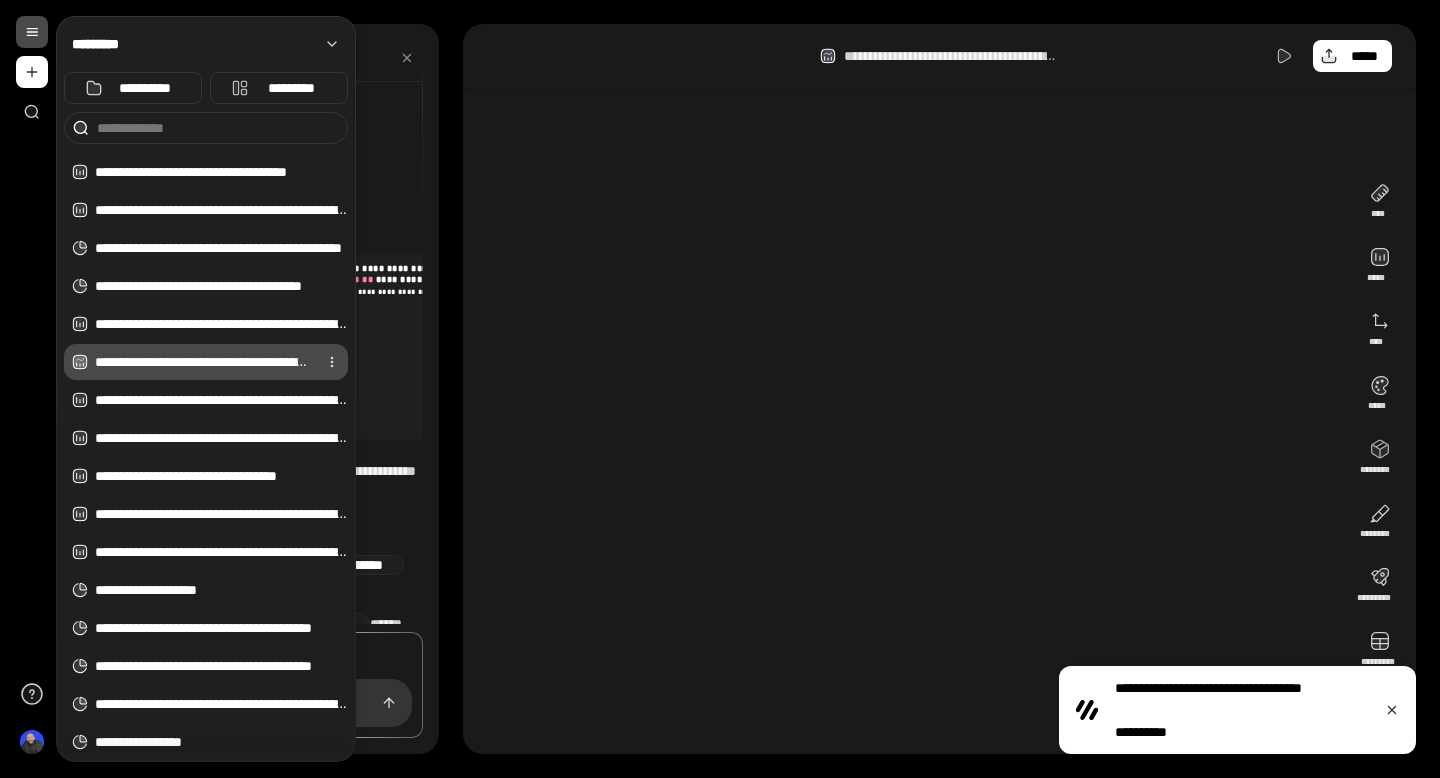 scroll, scrollTop: 231, scrollLeft: 0, axis: vertical 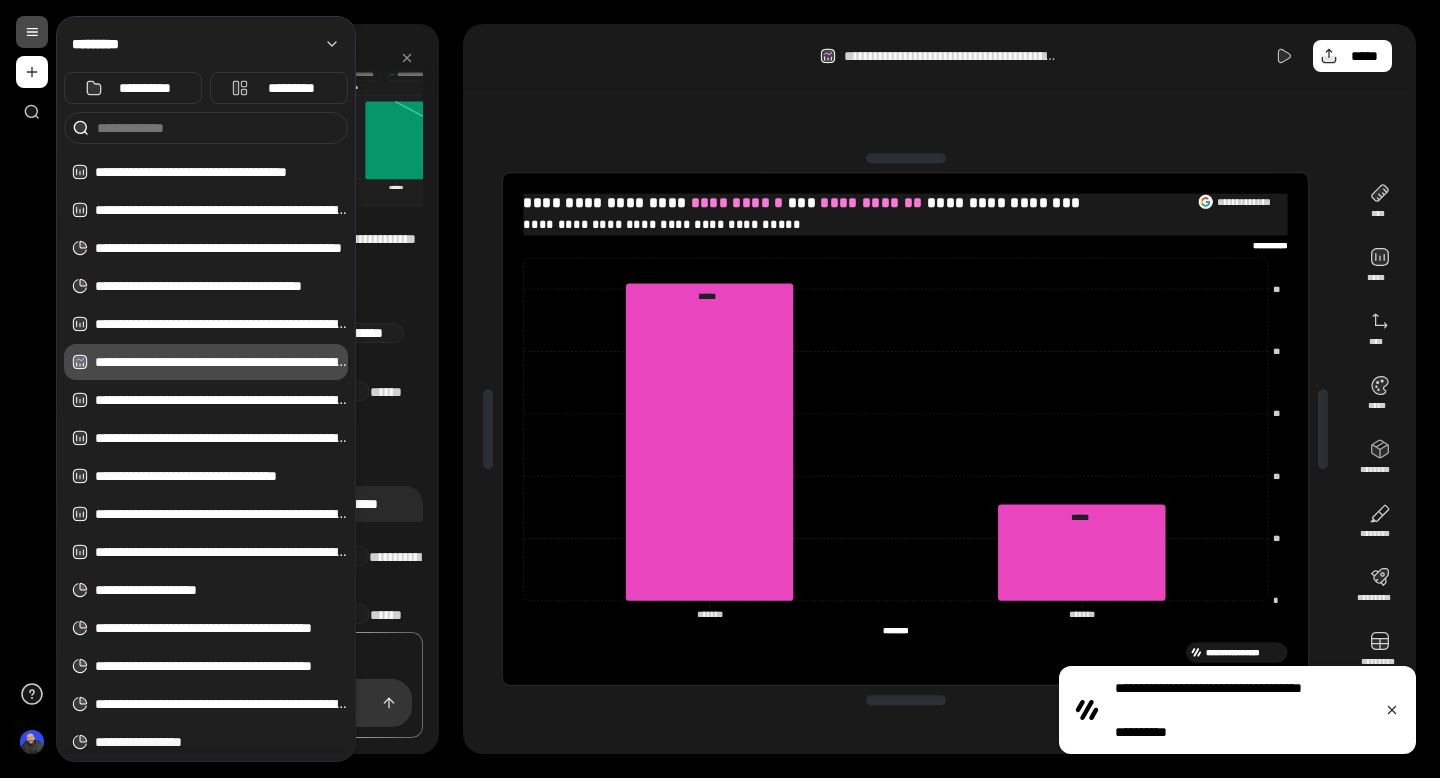click on "**********" at bounding box center (906, 203) 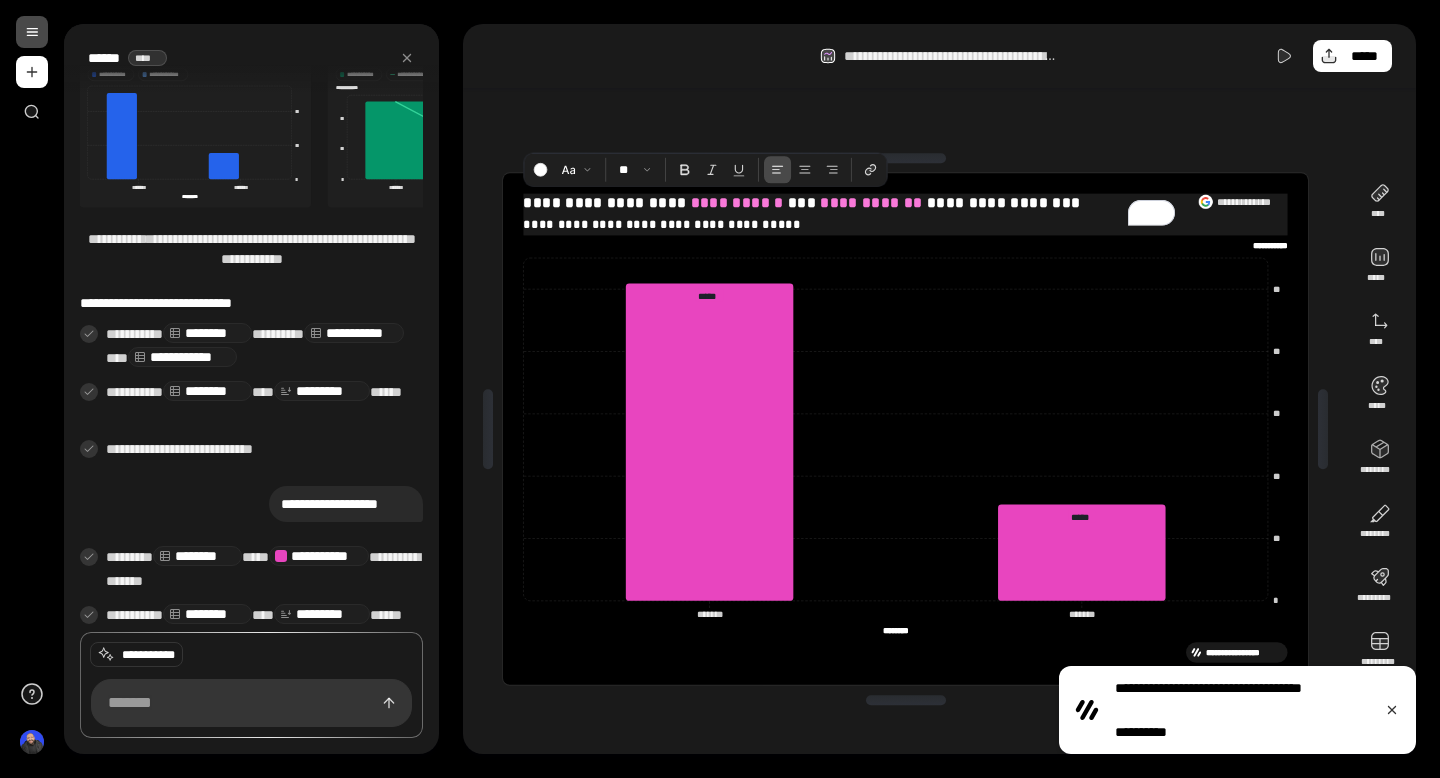 type 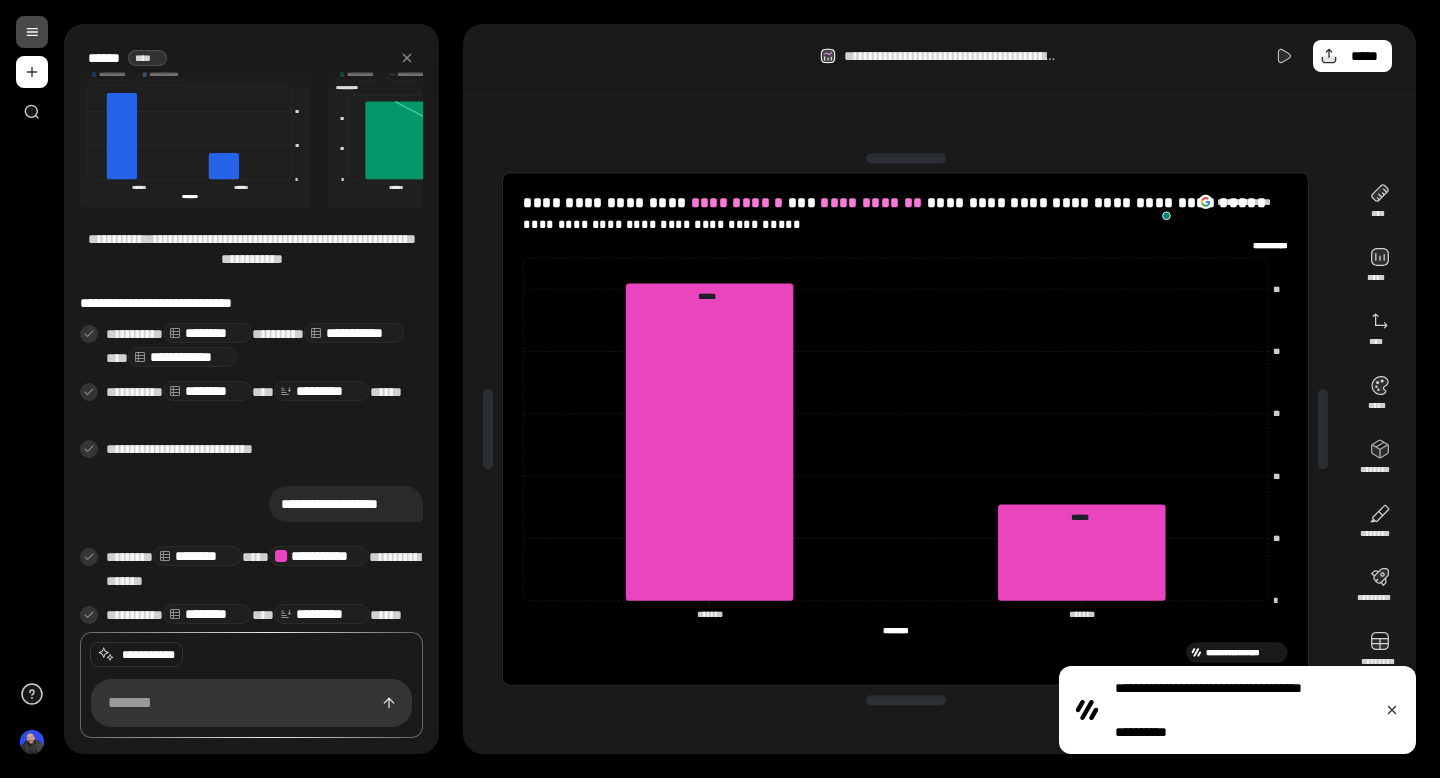 click on "**********" at bounding box center [905, 429] 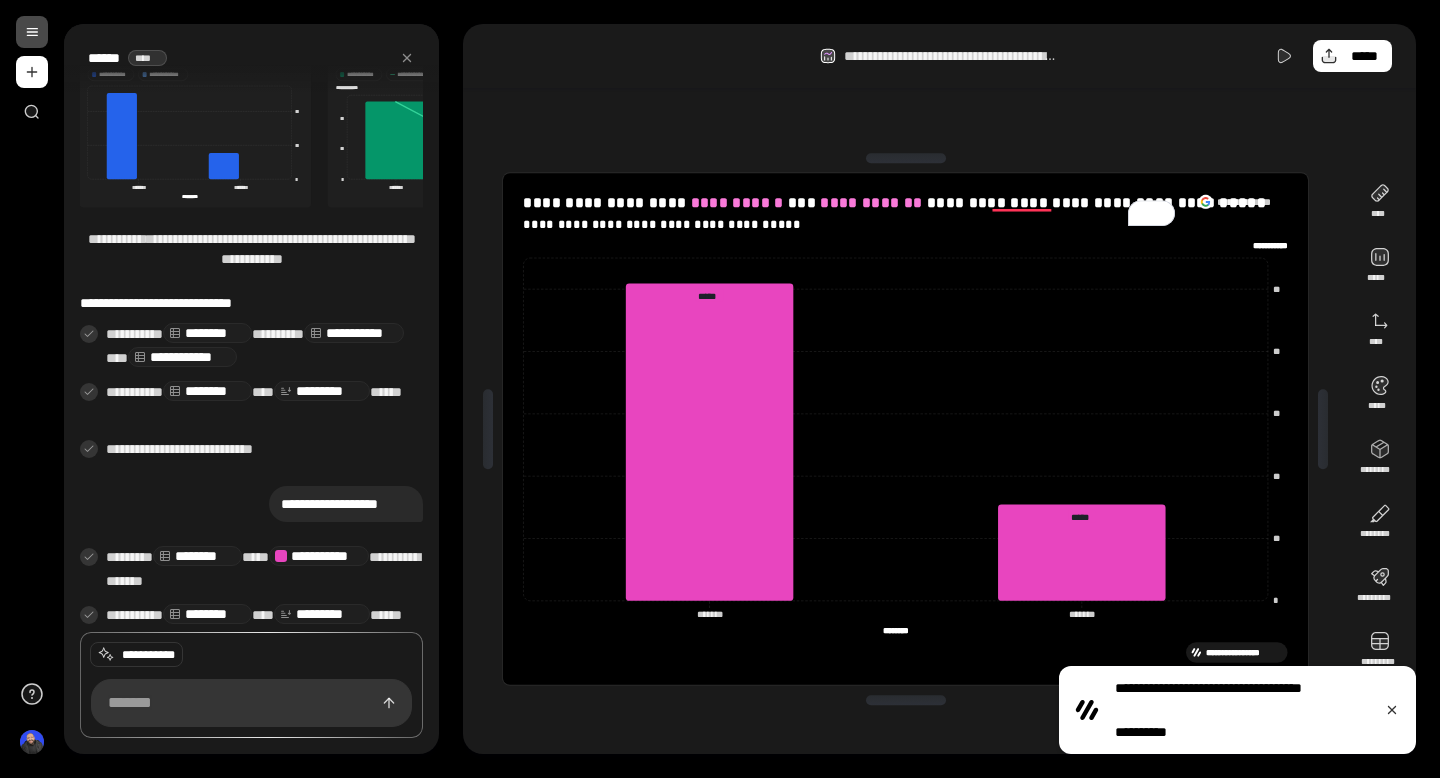 click on "**********" at bounding box center [905, 429] 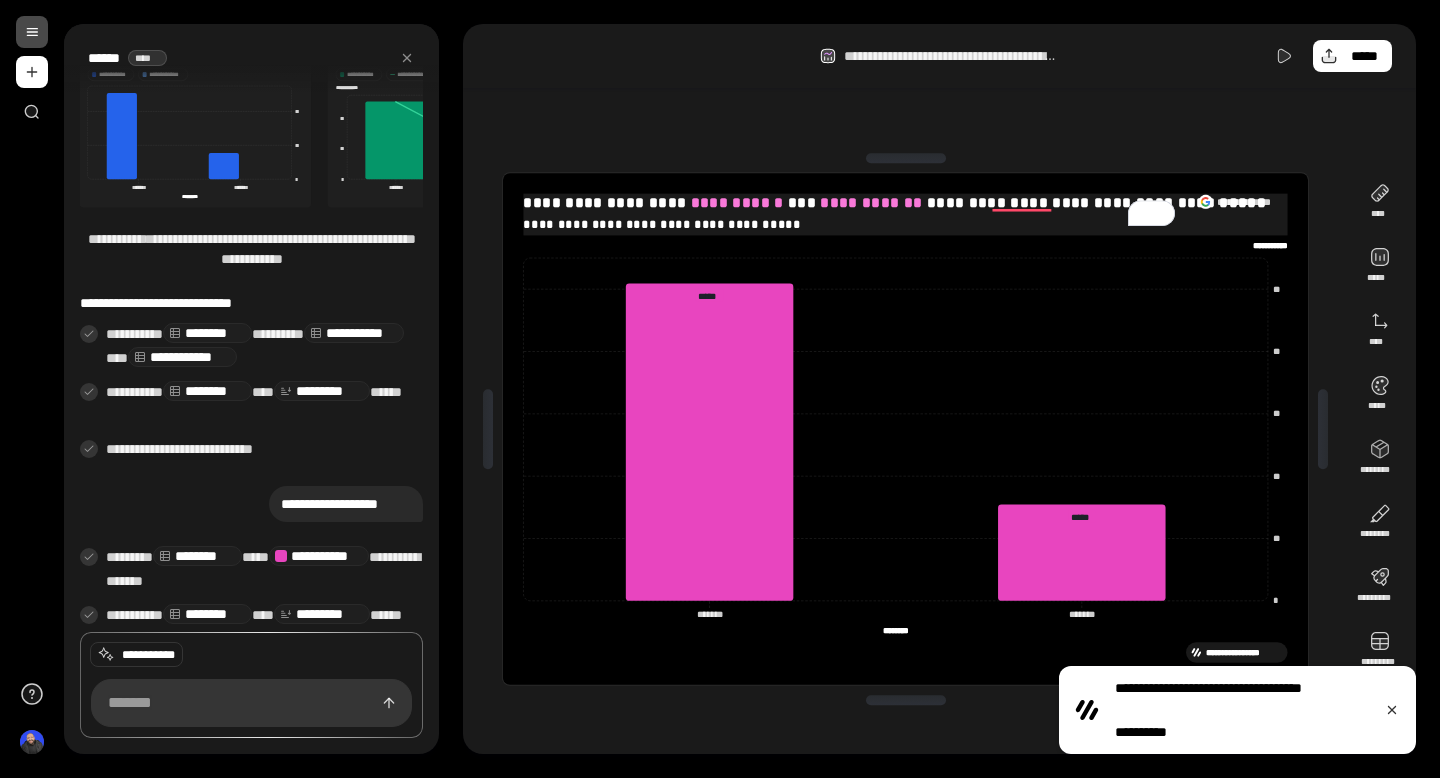 click on "**********" at bounding box center (906, 203) 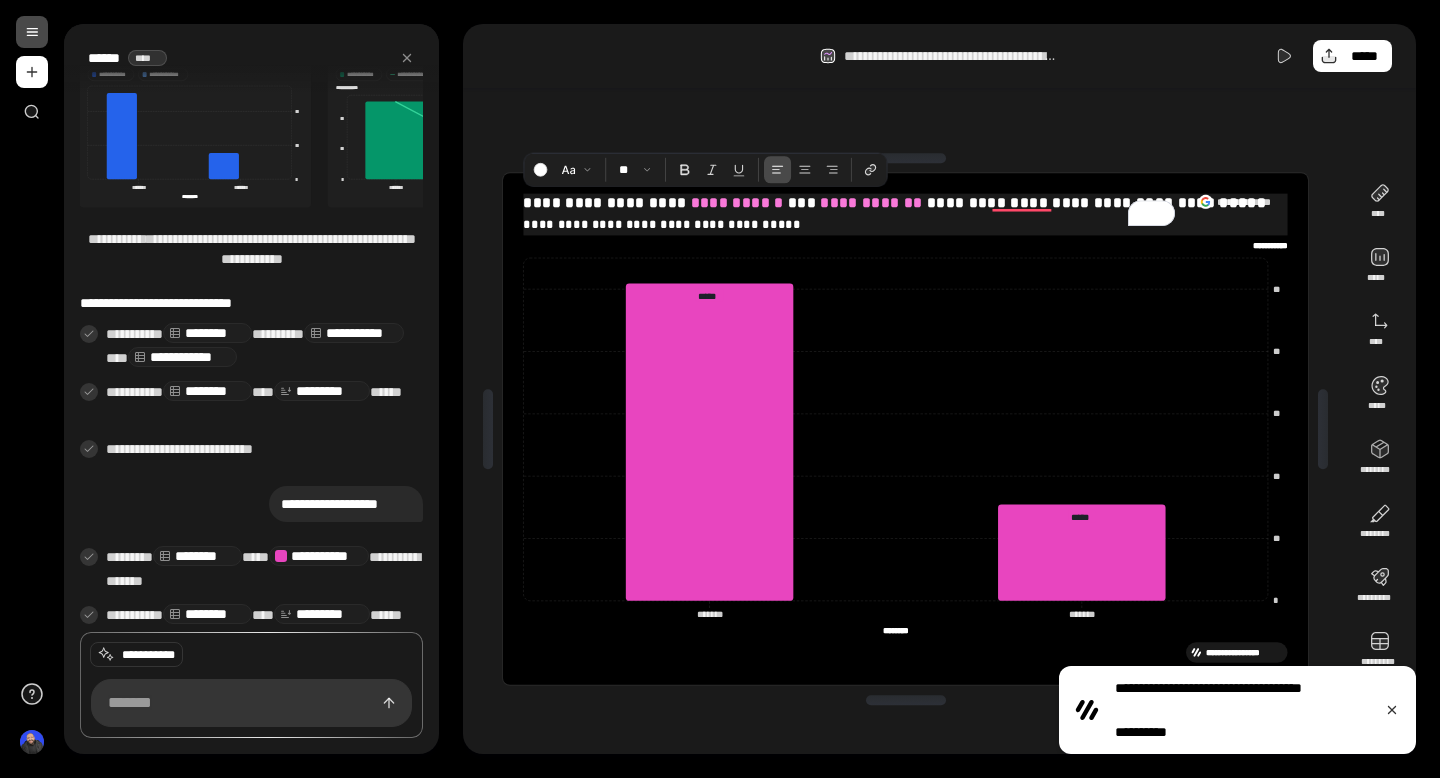 click on "**********" at bounding box center (906, 203) 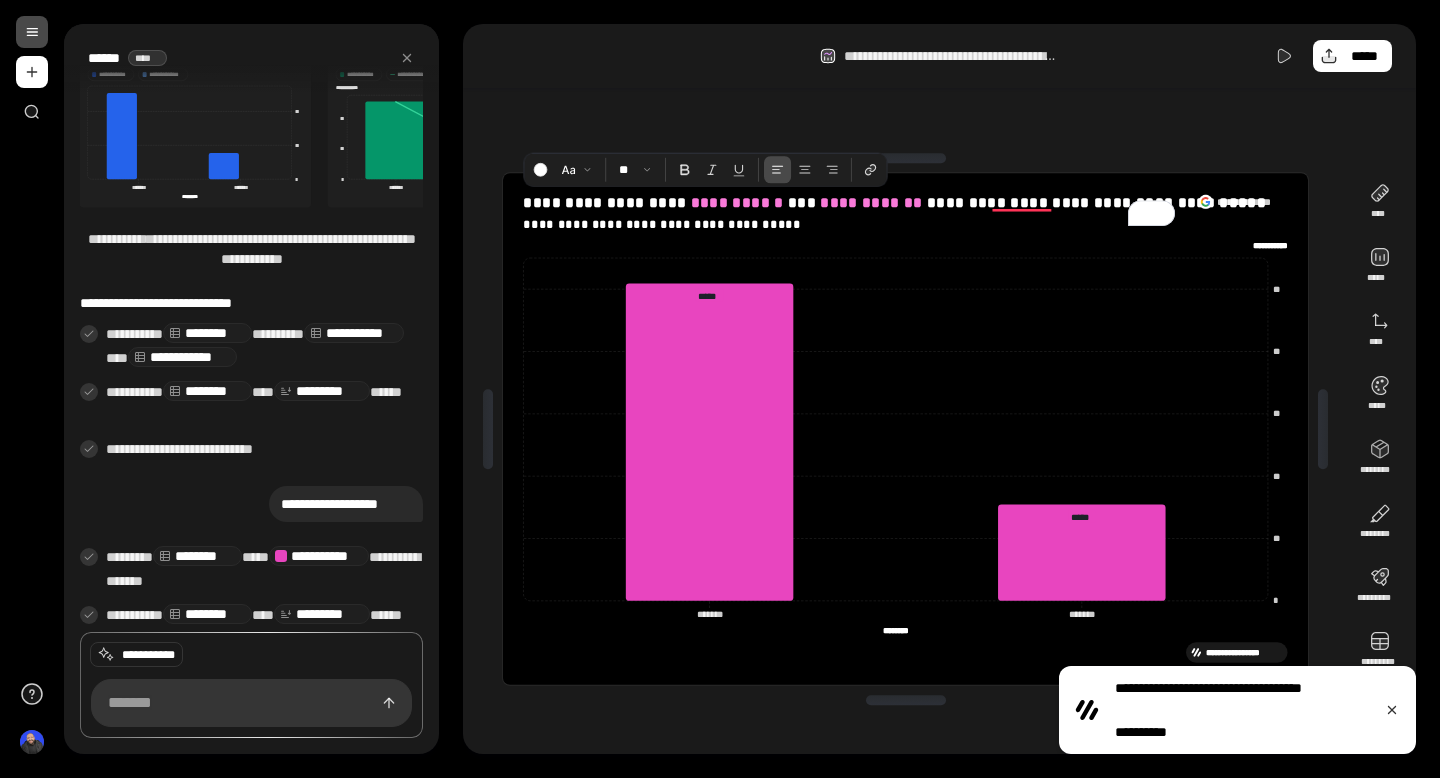 click on "**********" at bounding box center [905, 429] 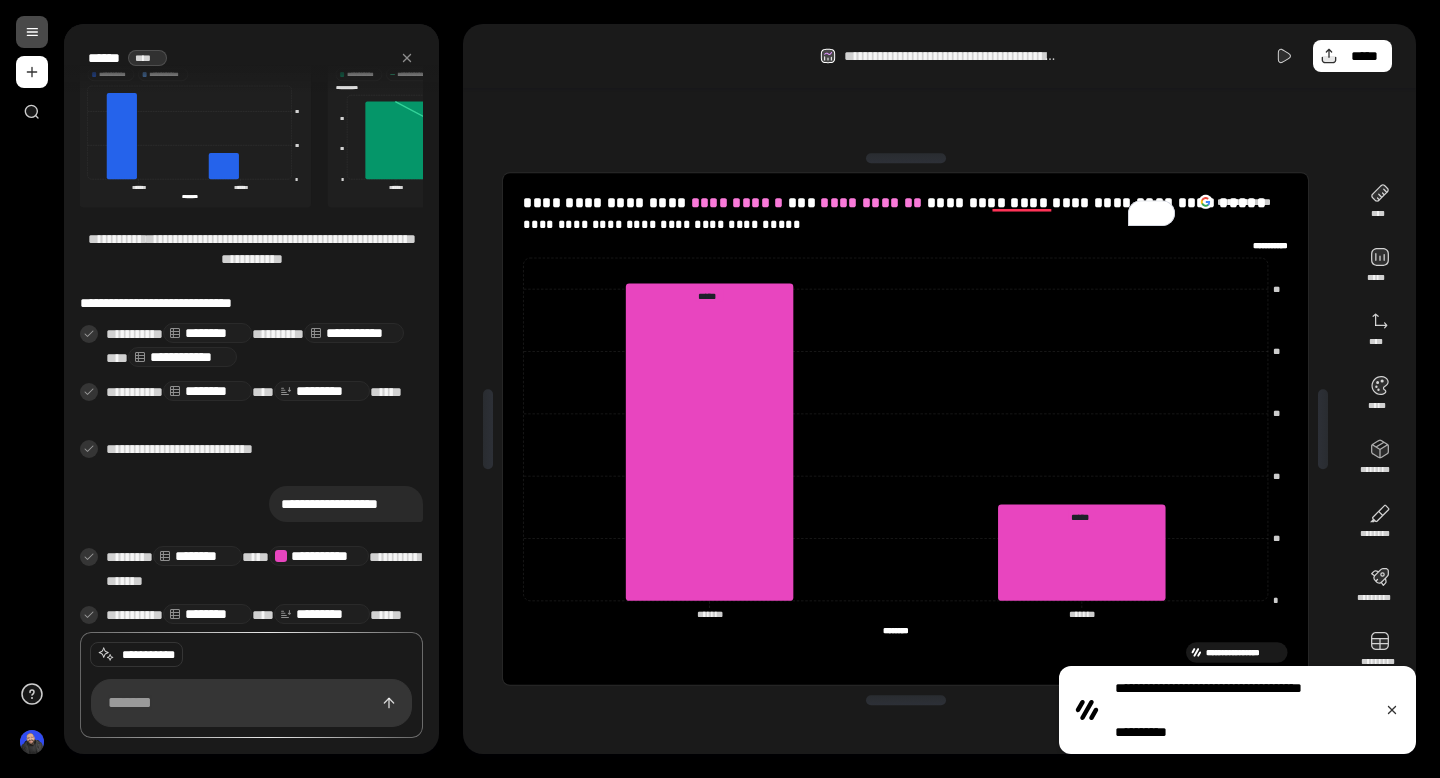 click at bounding box center (32, 32) 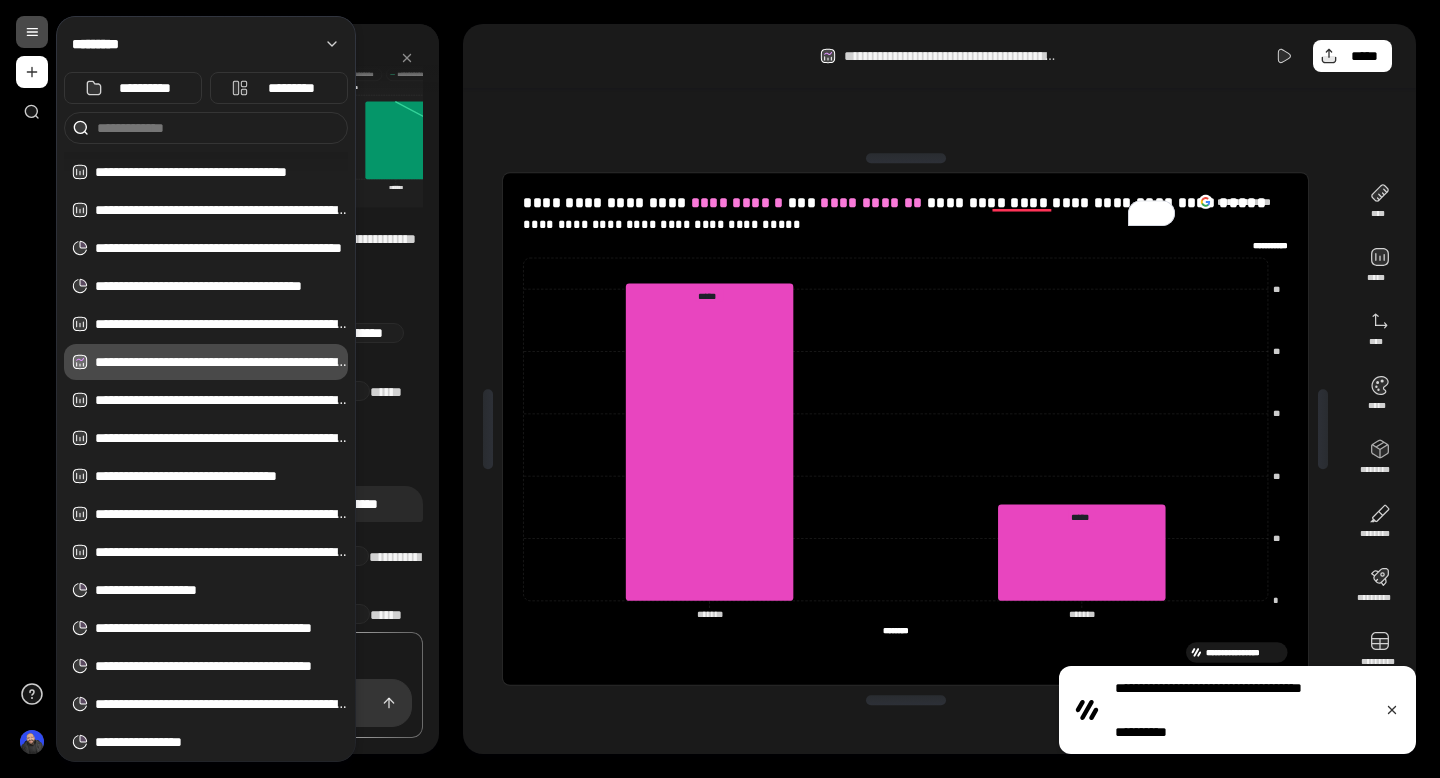 scroll, scrollTop: 2518, scrollLeft: 0, axis: vertical 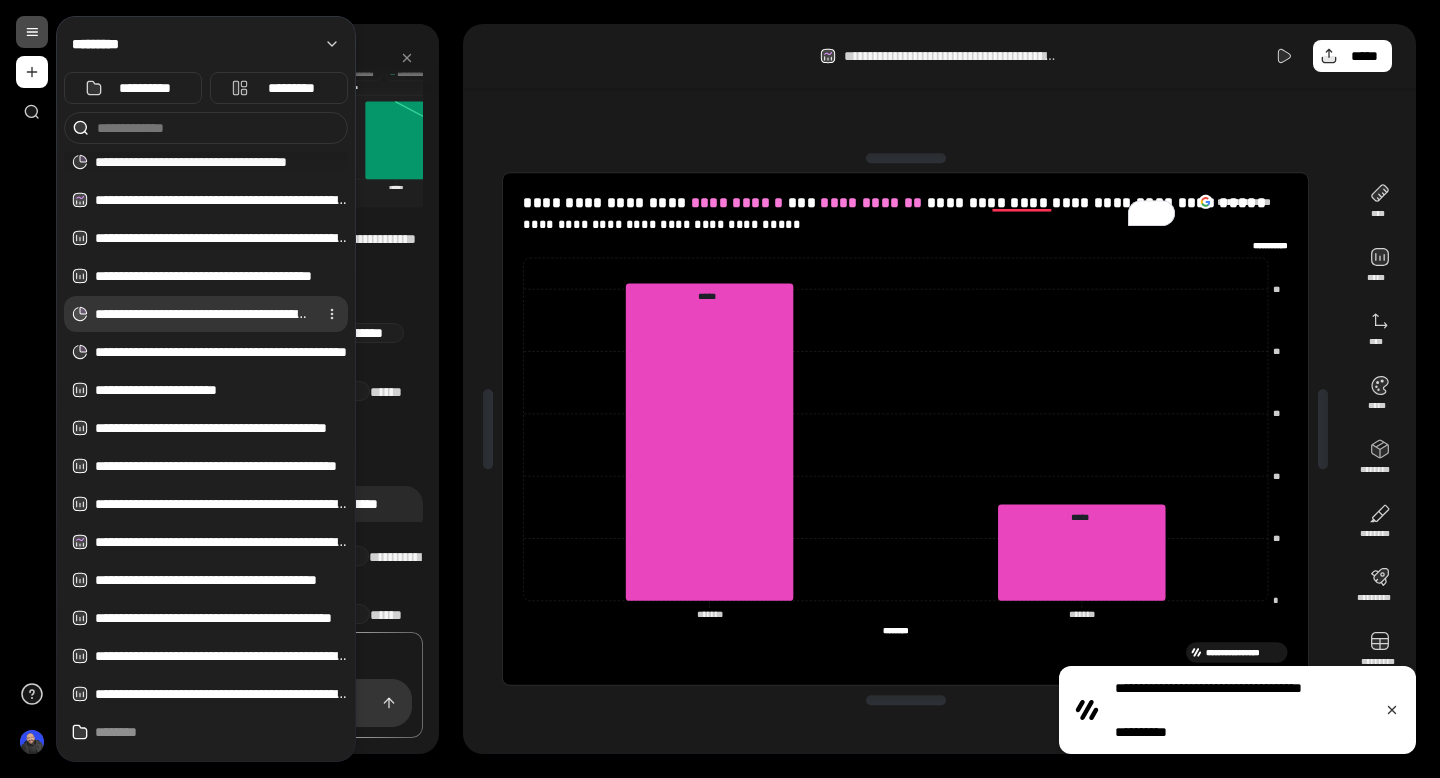 click on "**********" at bounding box center (202, 314) 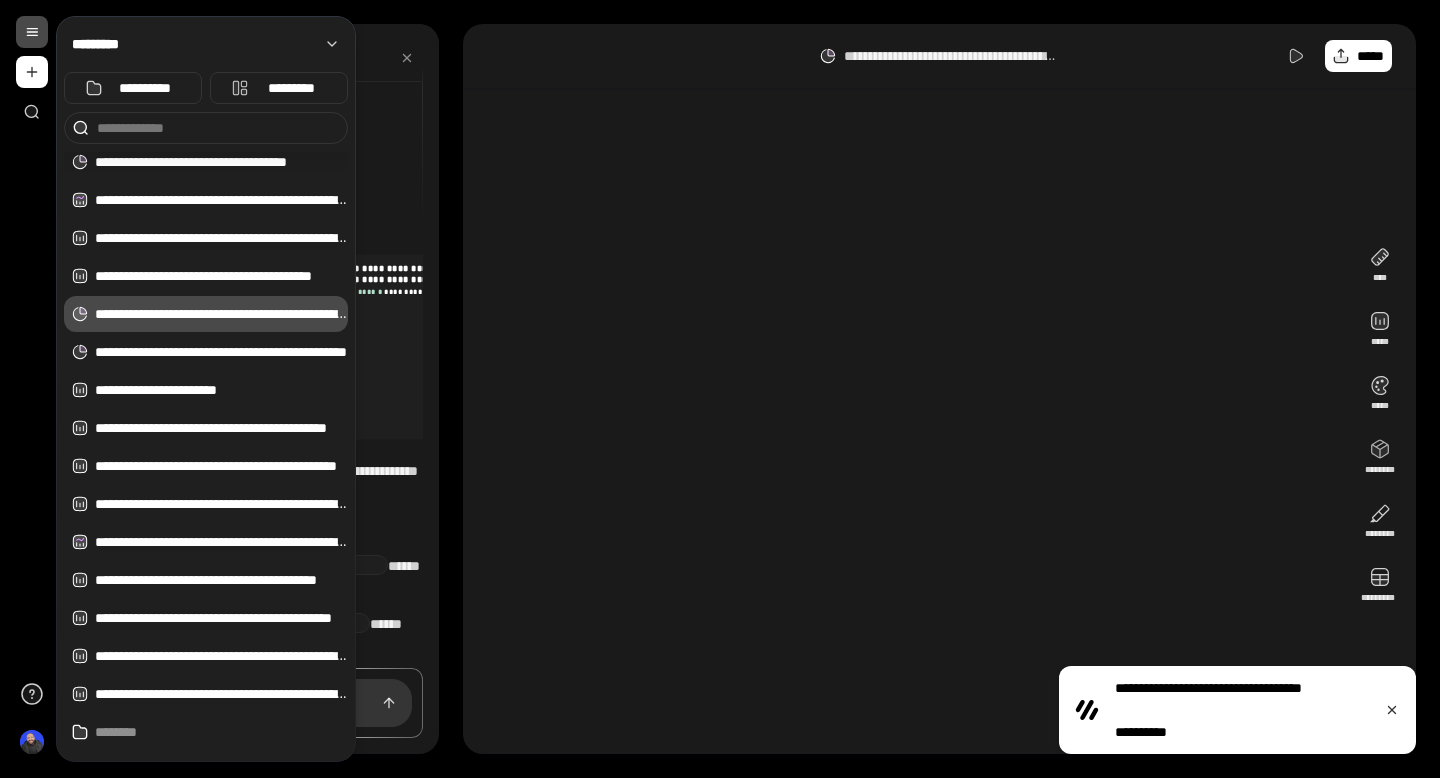 scroll, scrollTop: 561, scrollLeft: 0, axis: vertical 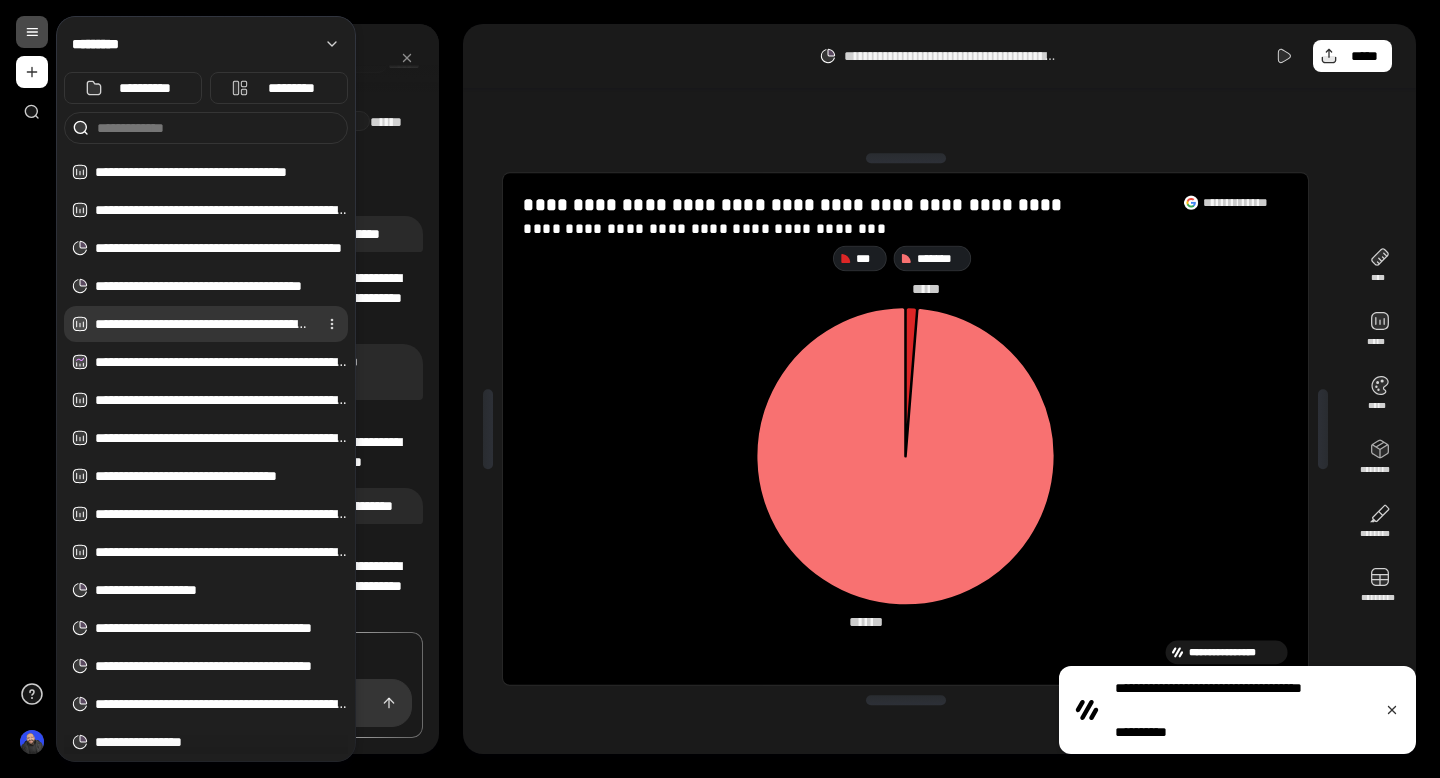 click on "**********" at bounding box center [202, 324] 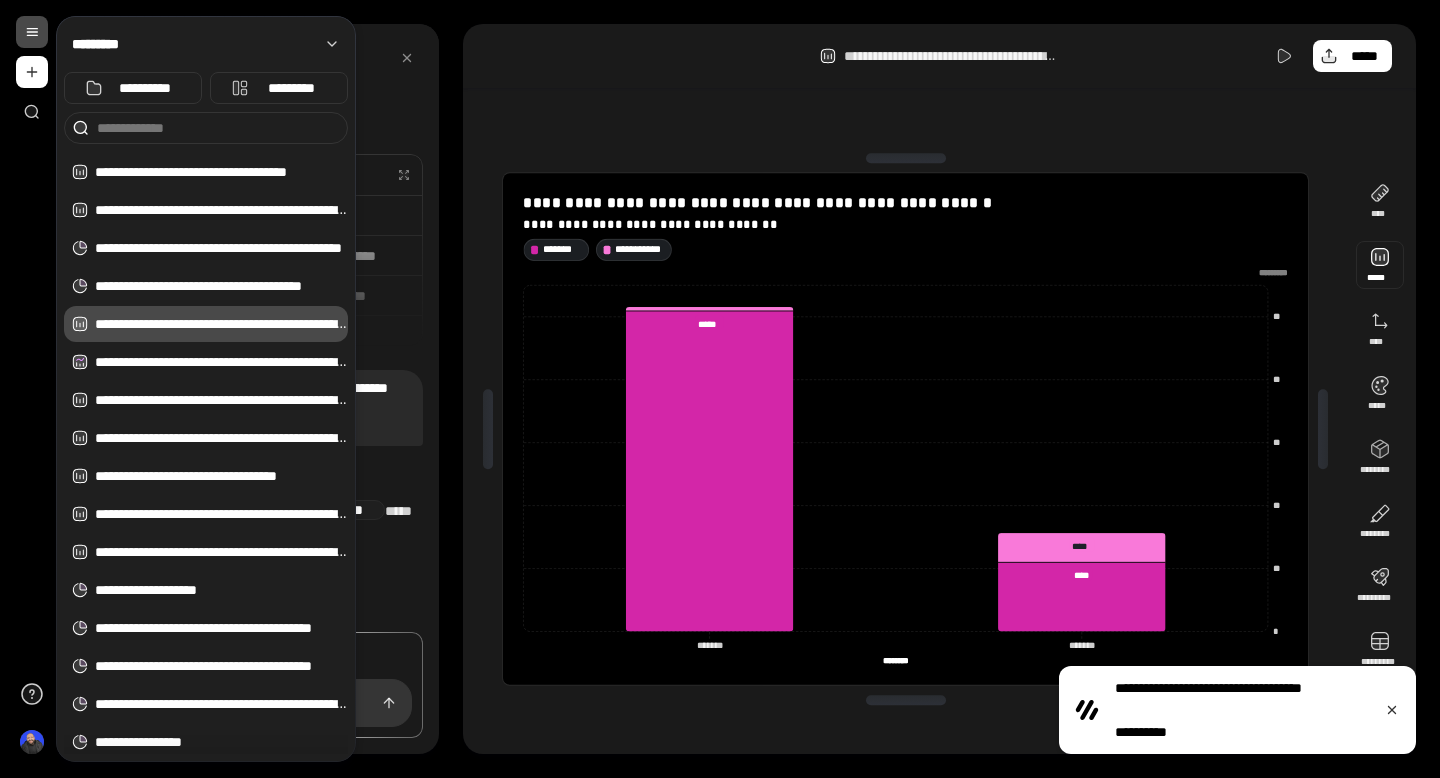 click at bounding box center (1380, 265) 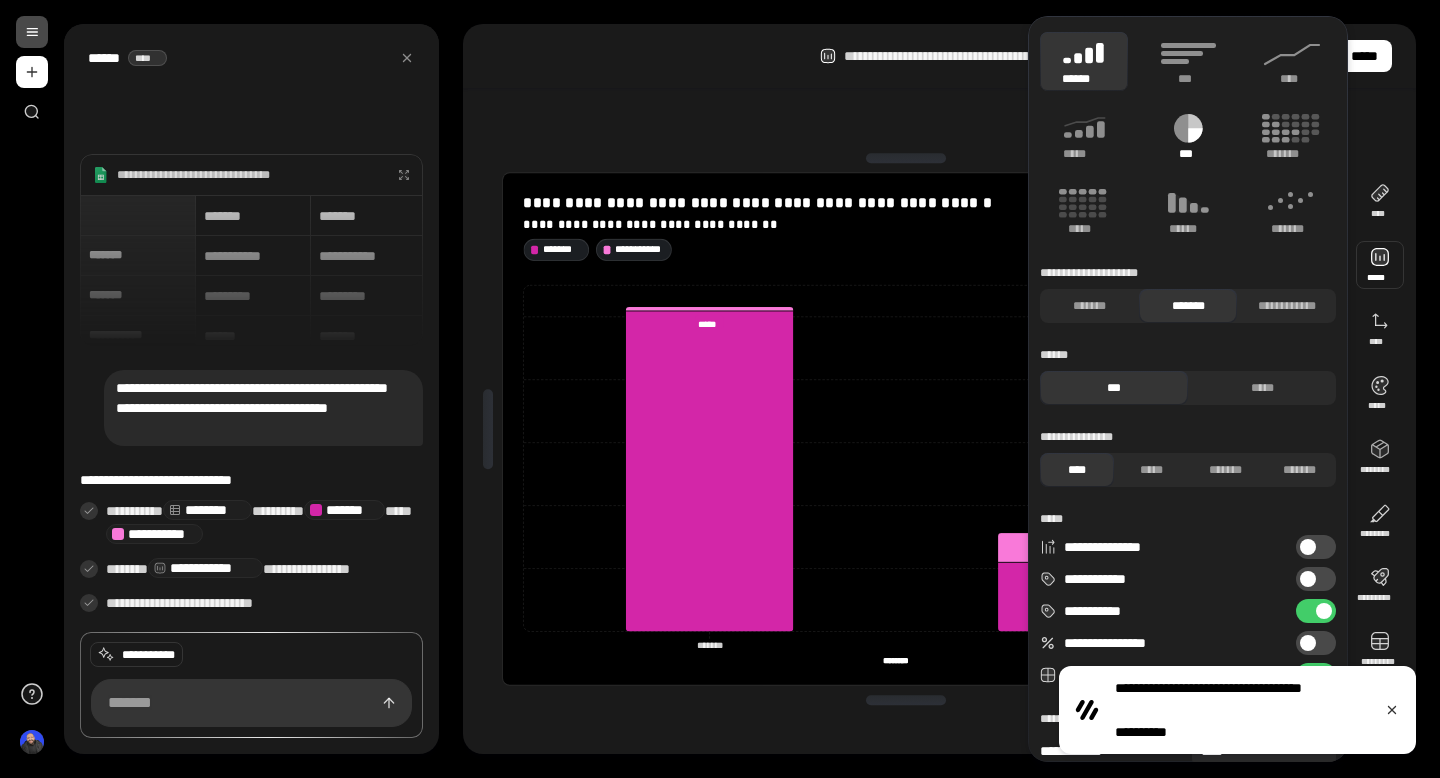 click 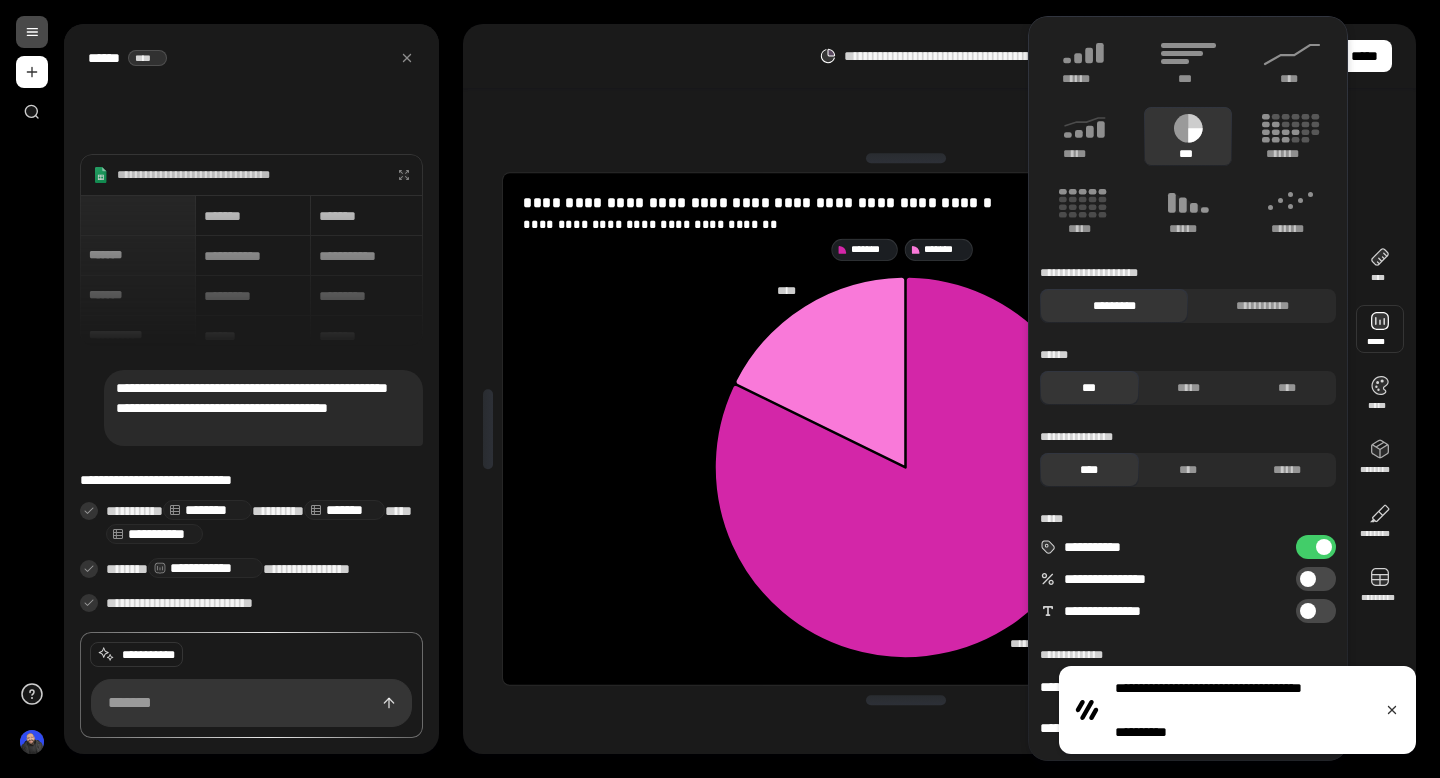 click on "***" at bounding box center [1188, 136] 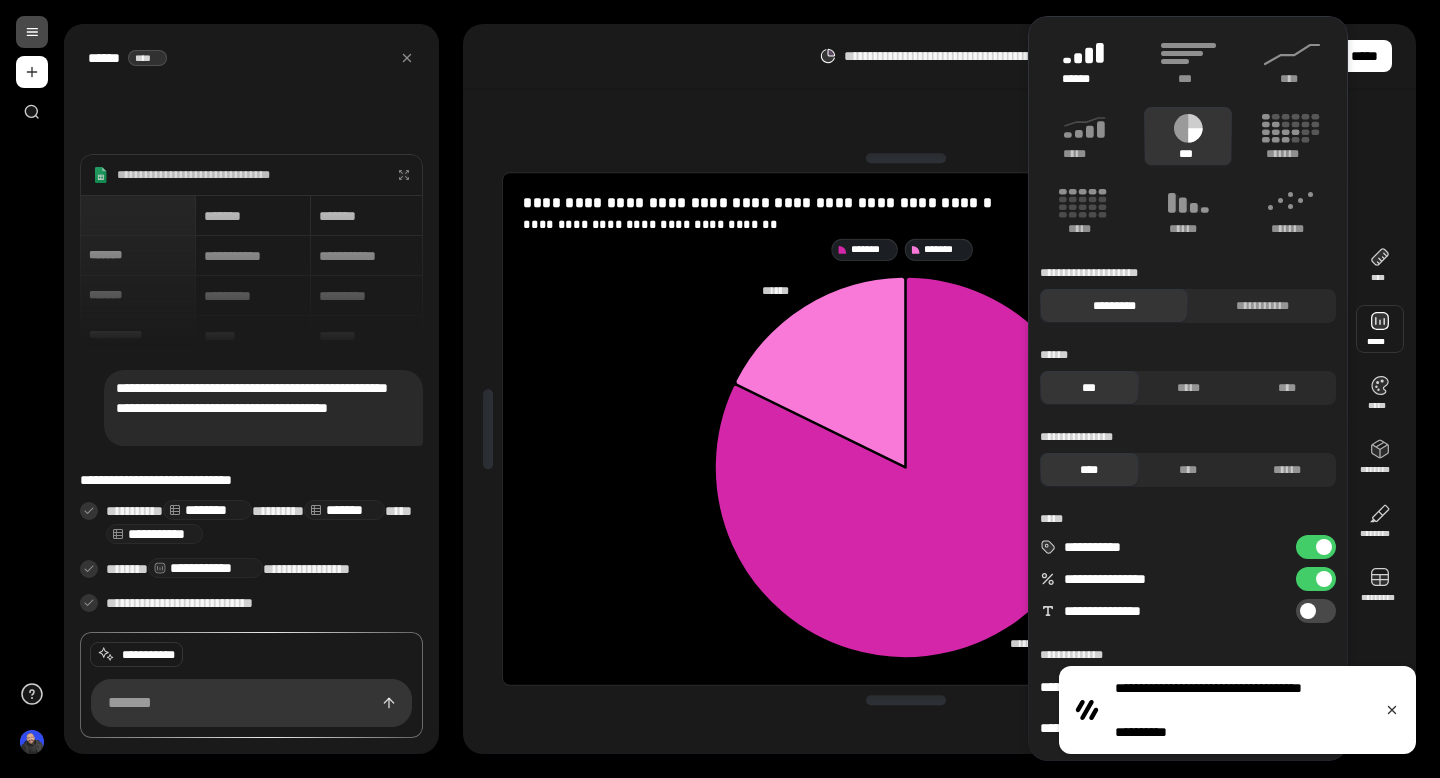 click 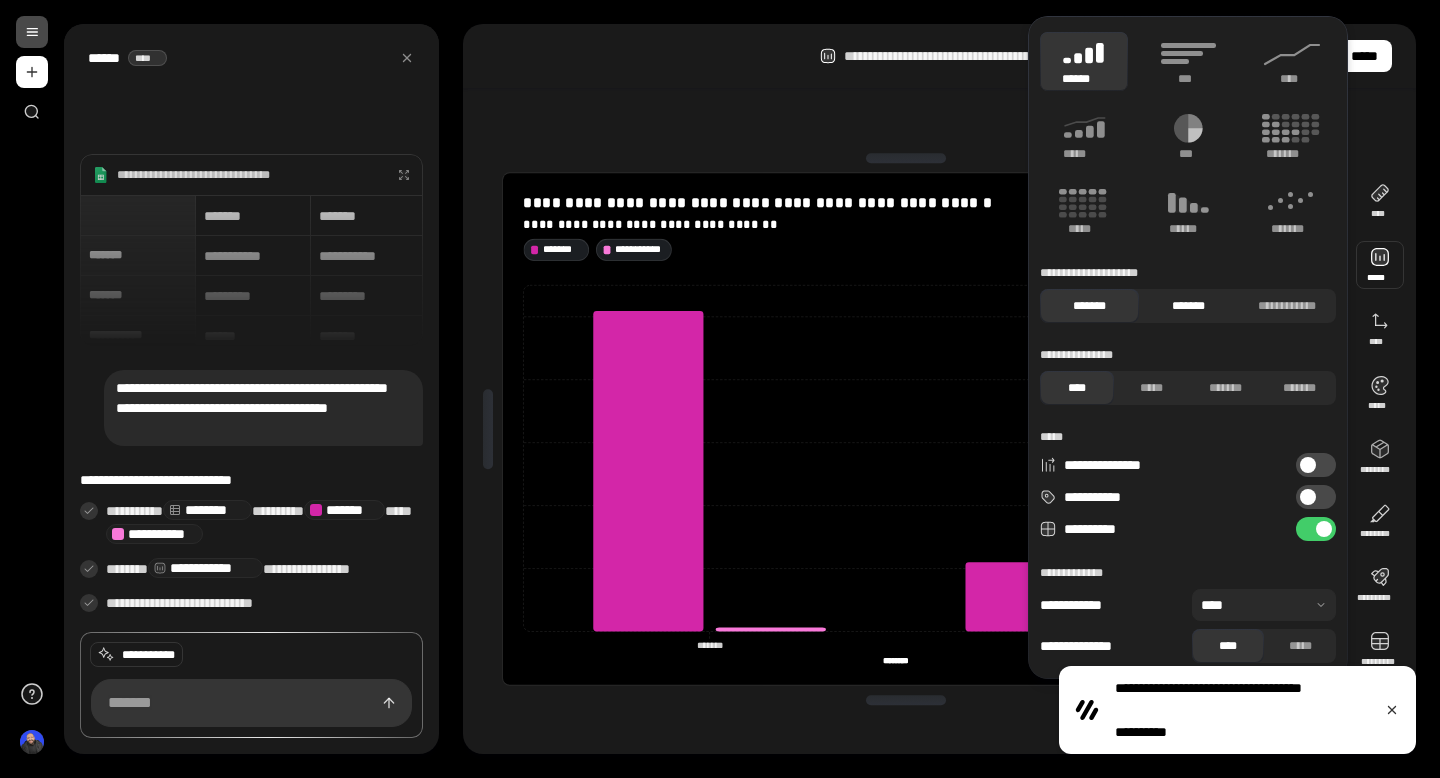 click on "*******" at bounding box center [1188, 306] 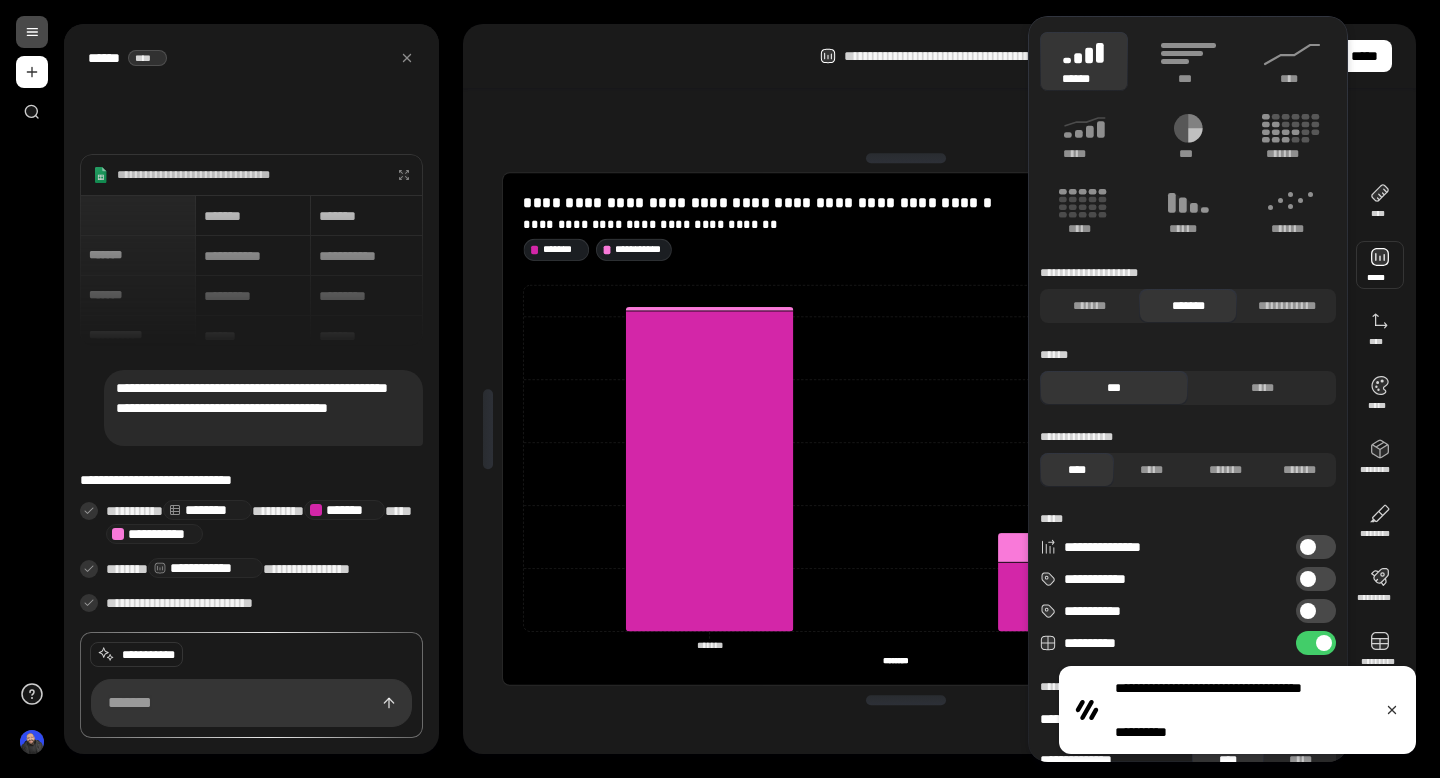 click on "**********" at bounding box center [1316, 611] 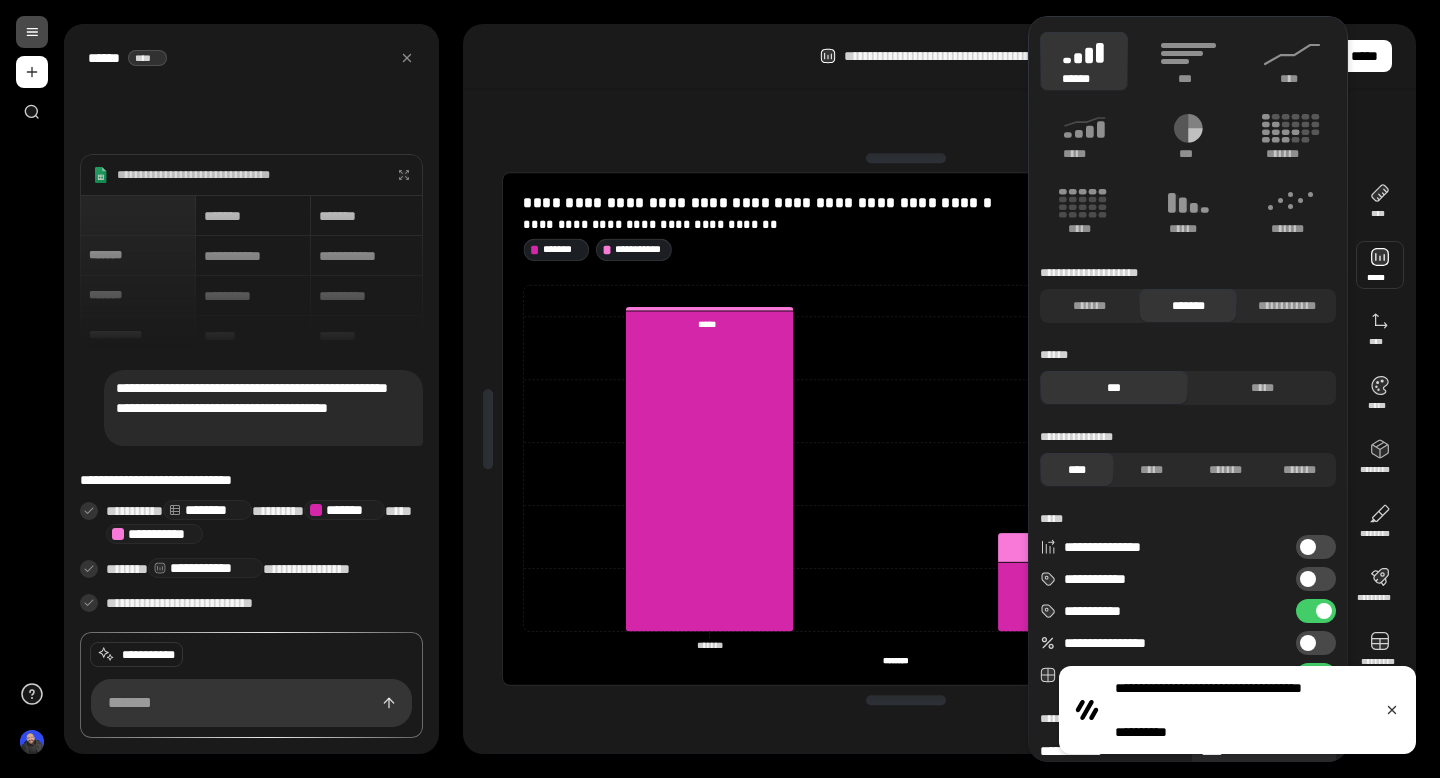 click on "**********" at bounding box center (905, 429) 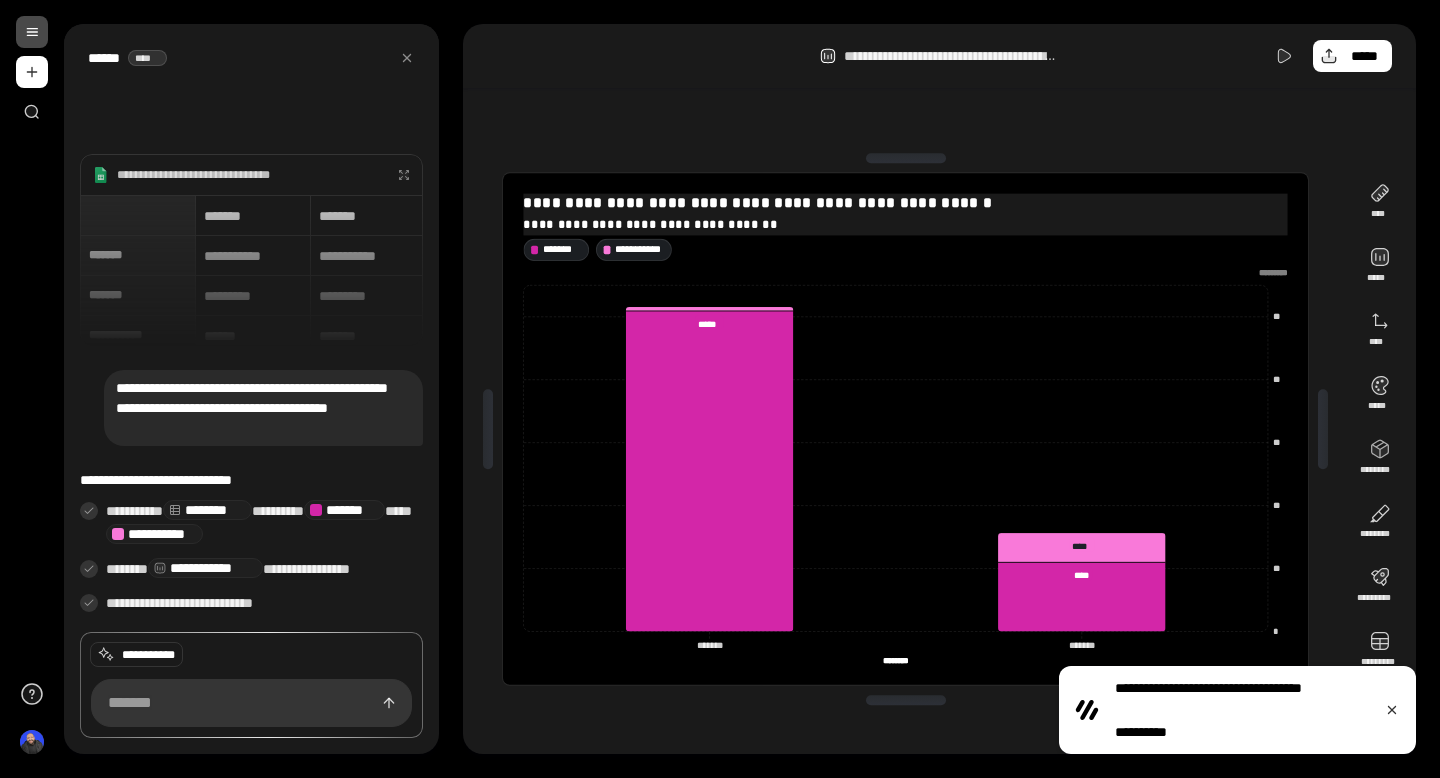 click on "**********" at bounding box center (906, 203) 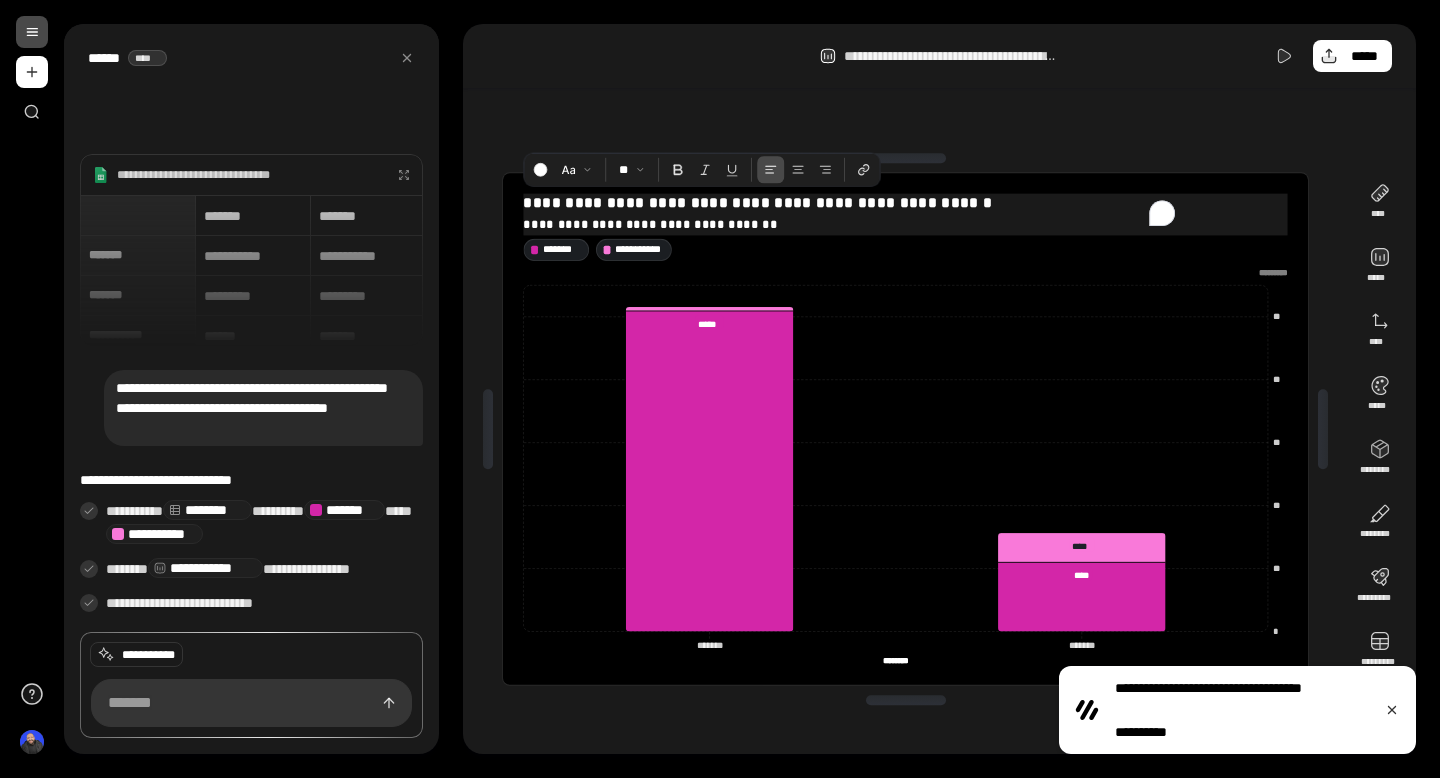 click on "**********" at bounding box center [906, 203] 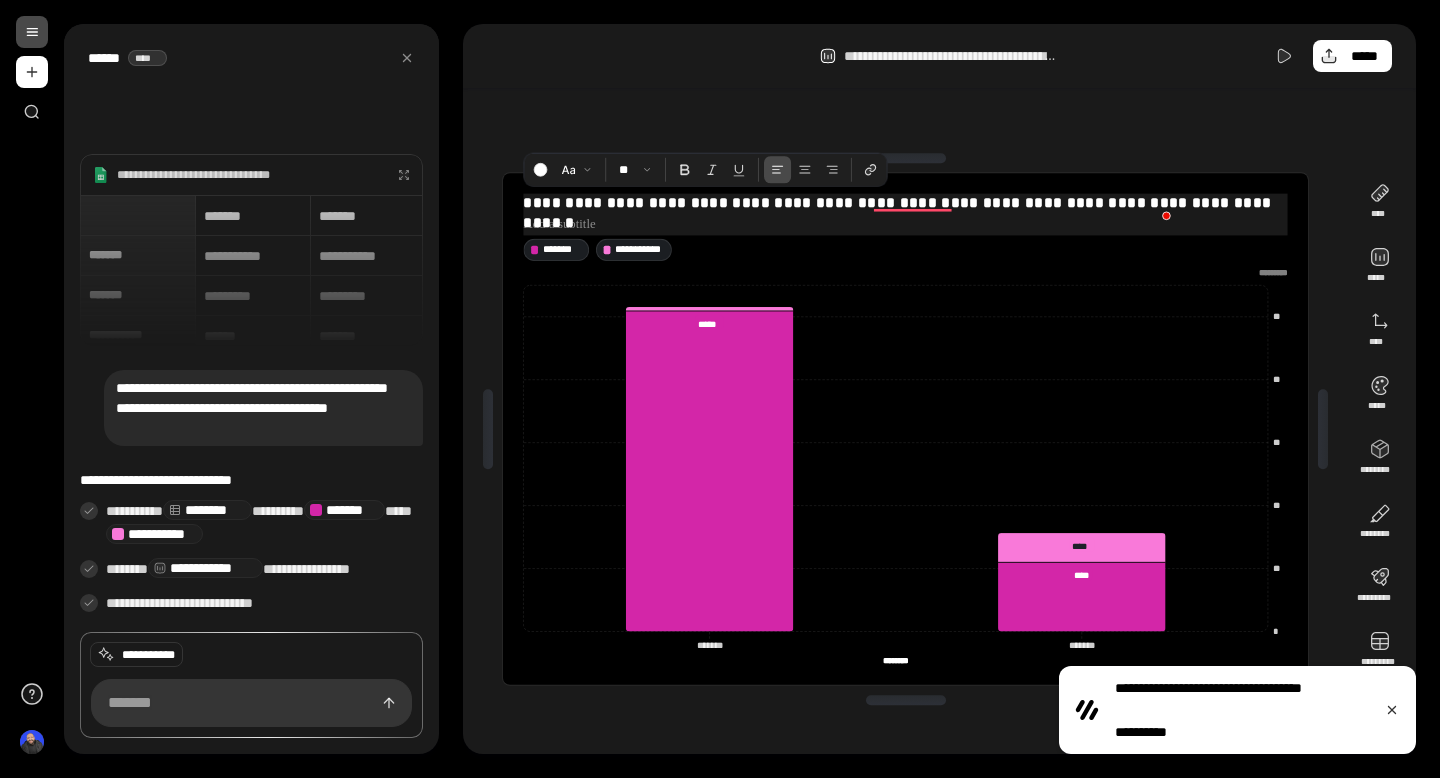 click on "**********" at bounding box center (906, 203) 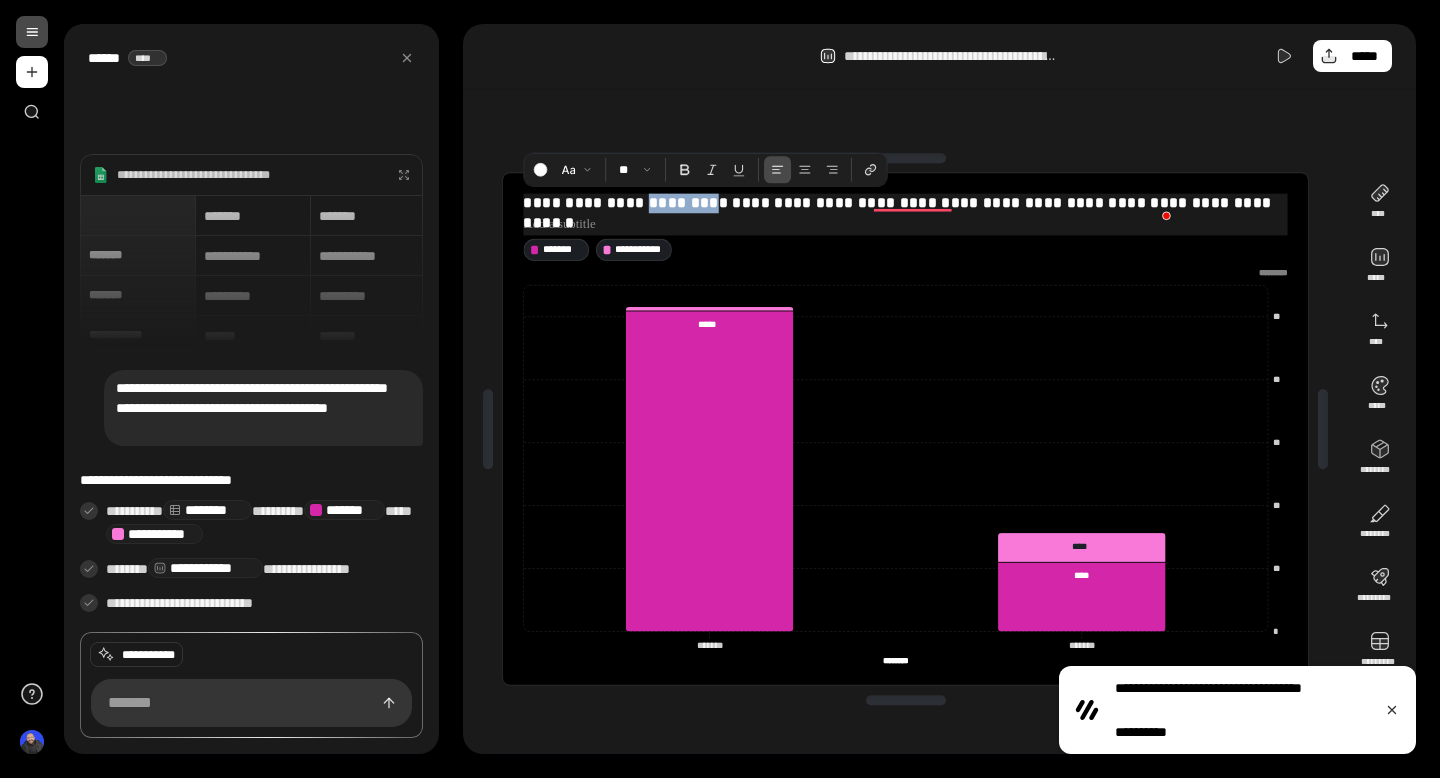 click on "**********" at bounding box center [906, 203] 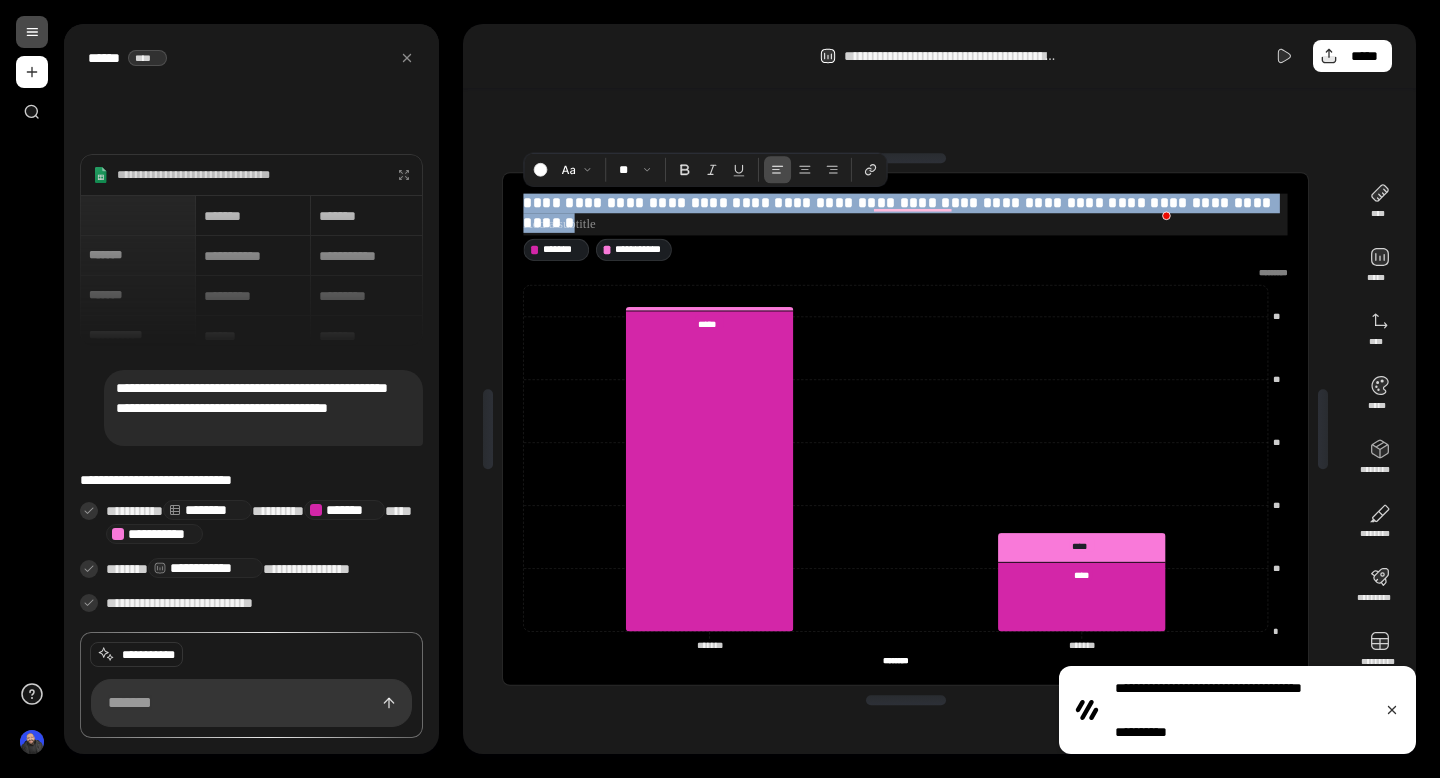click on "**********" at bounding box center (906, 203) 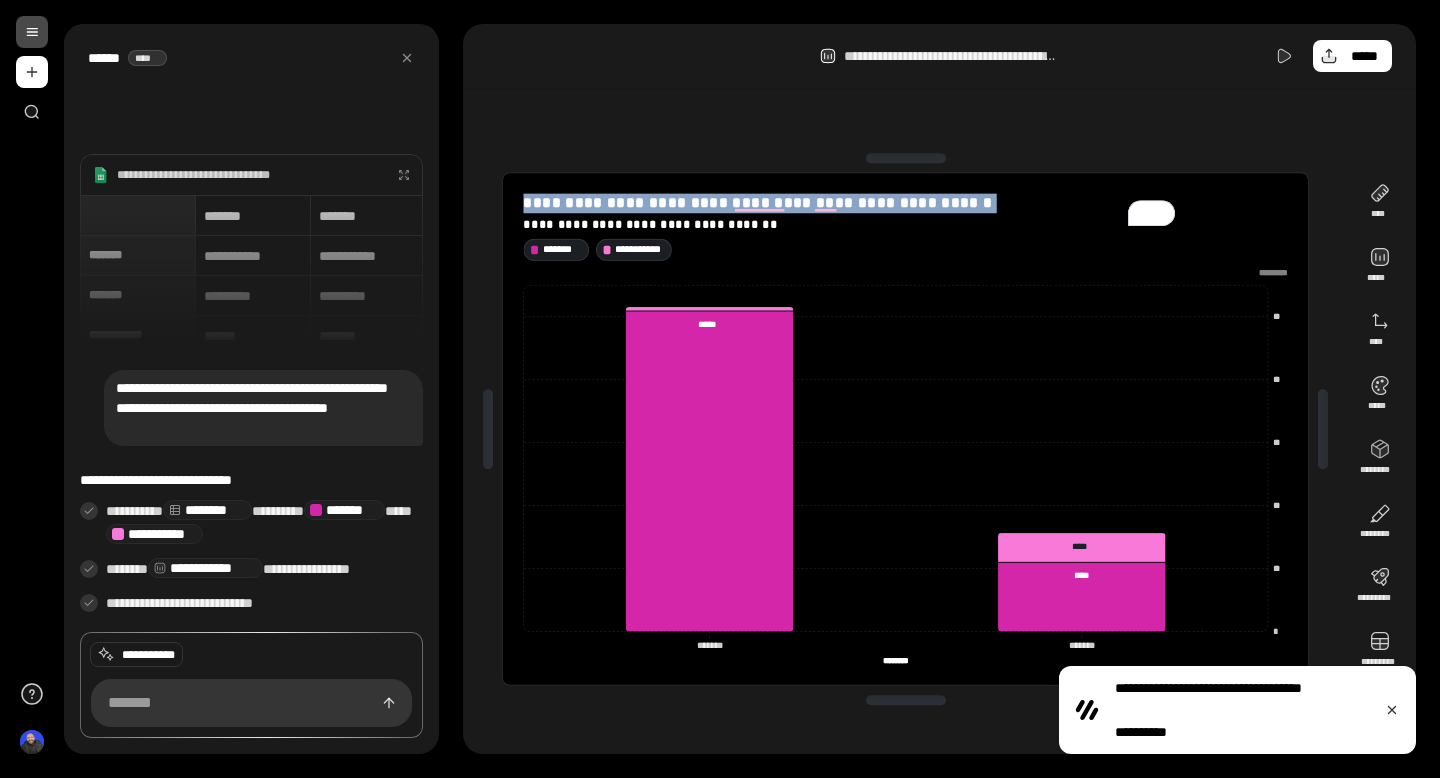 click on "**********" at bounding box center (906, 214) 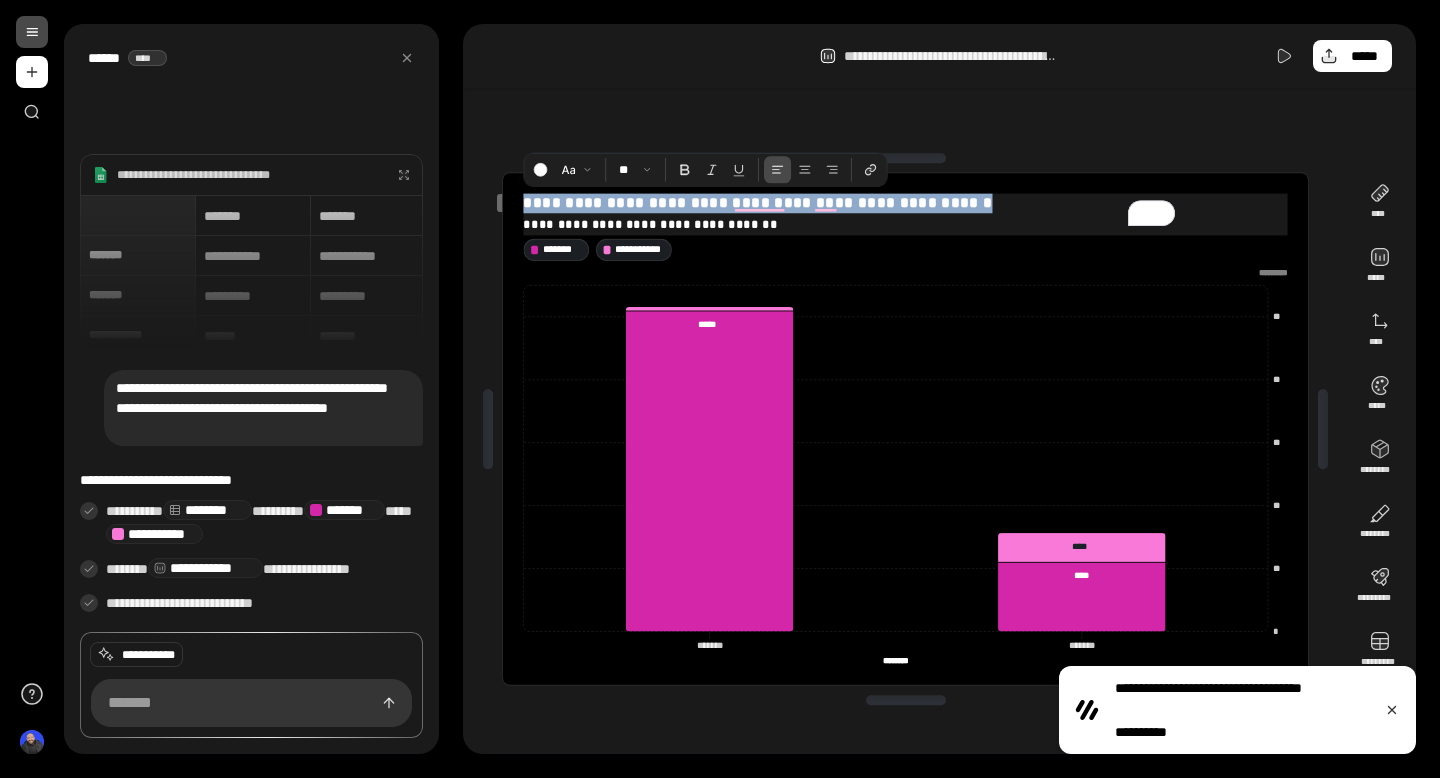 drag, startPoint x: 946, startPoint y: 203, endPoint x: 528, endPoint y: 205, distance: 418.0048 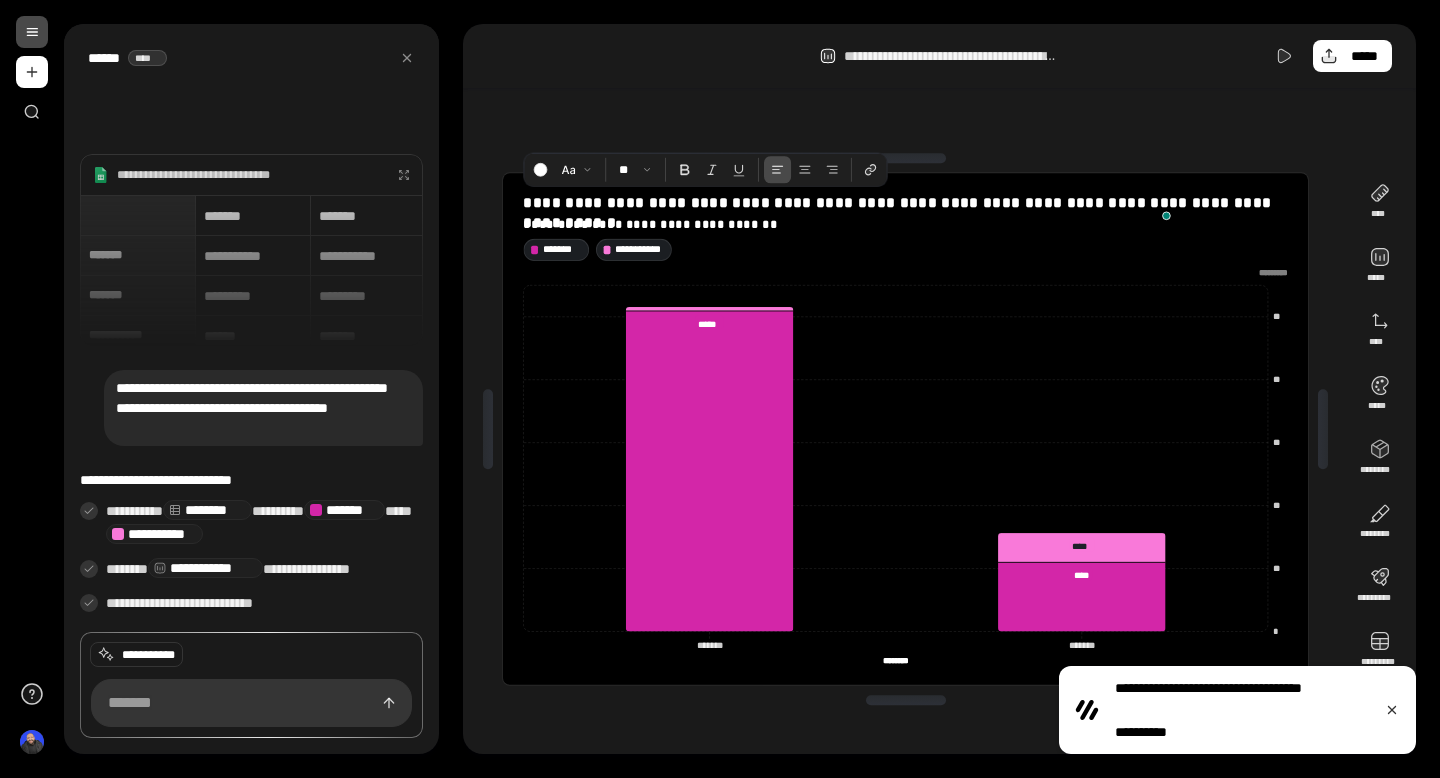 click on "* ** ** ** ** ** ********* ******* ******* ******* ******* ******** ********" 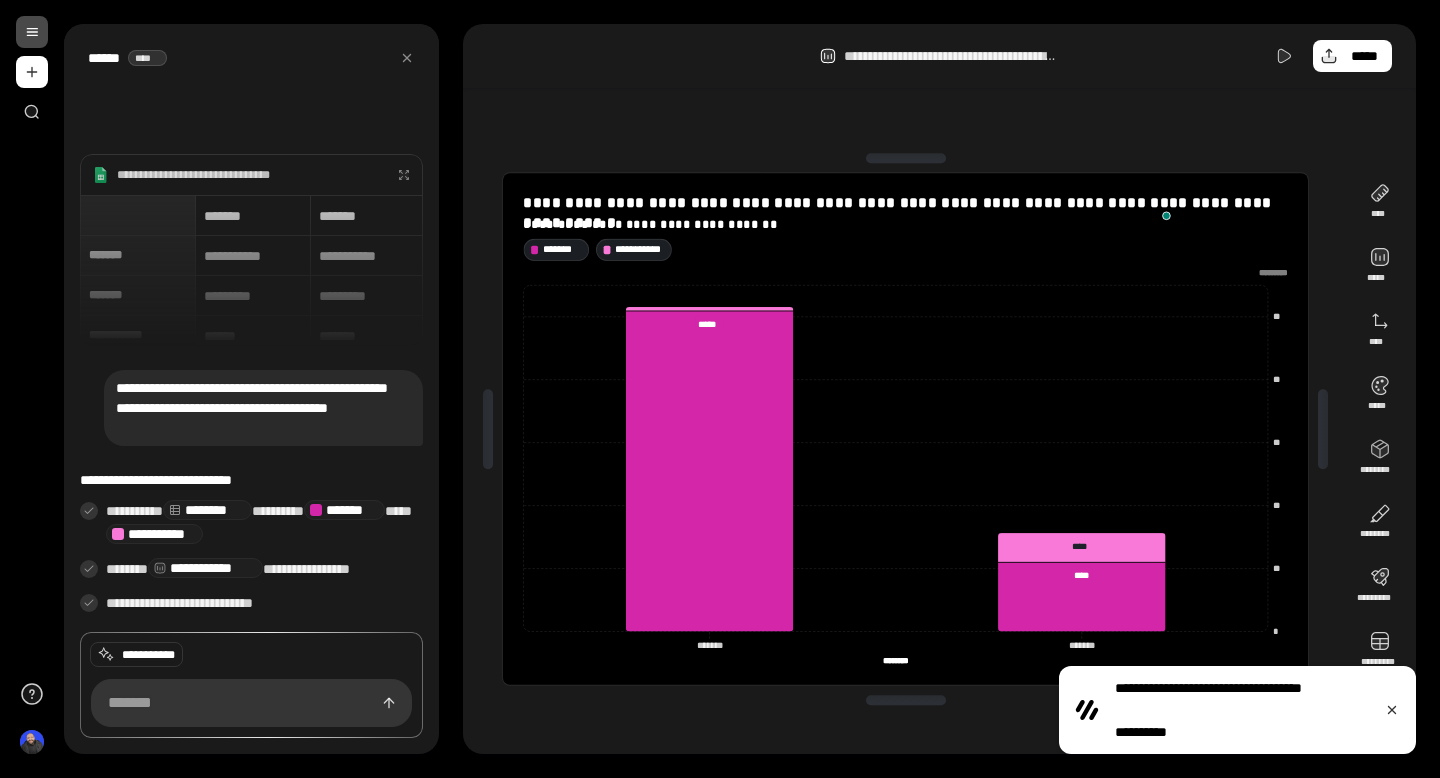 click at bounding box center [32, 32] 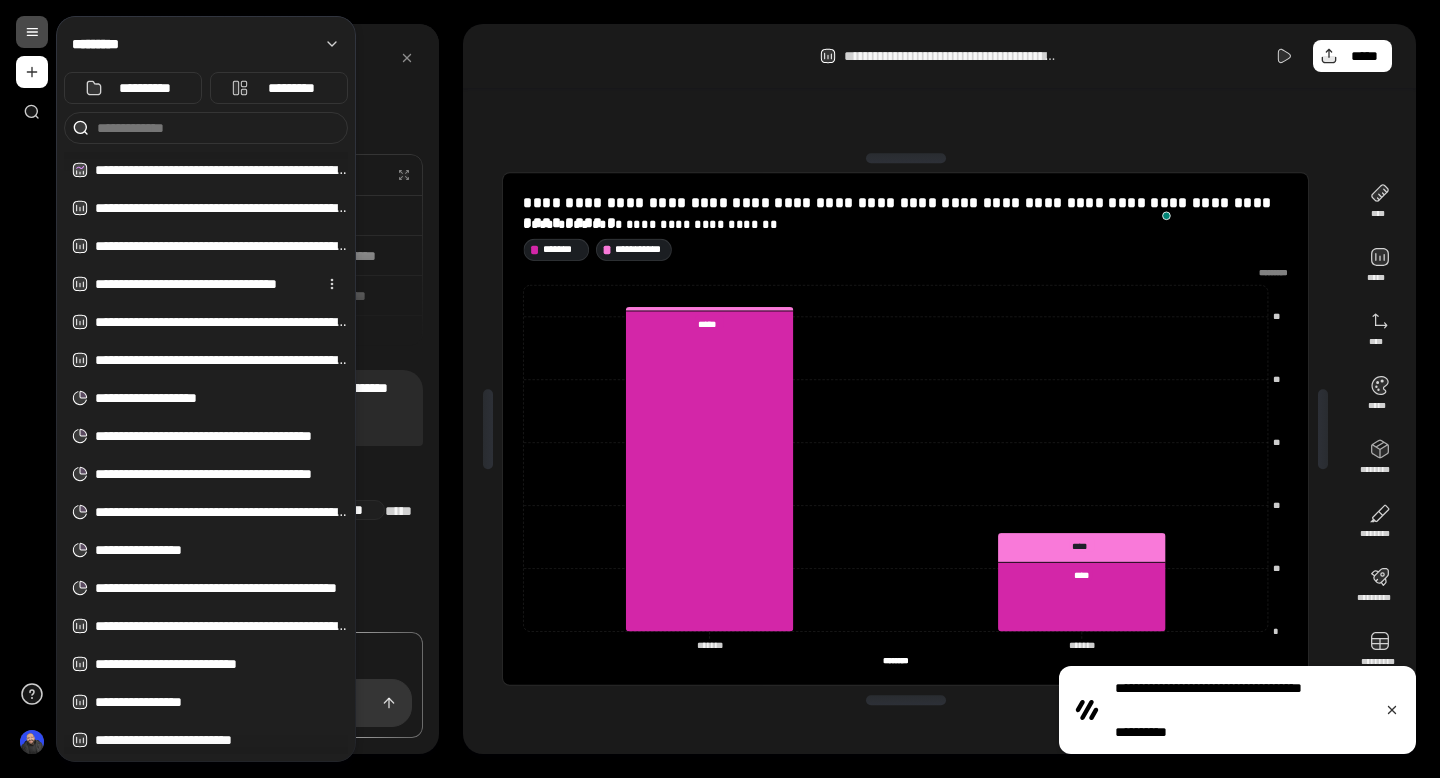 scroll, scrollTop: 0, scrollLeft: 0, axis: both 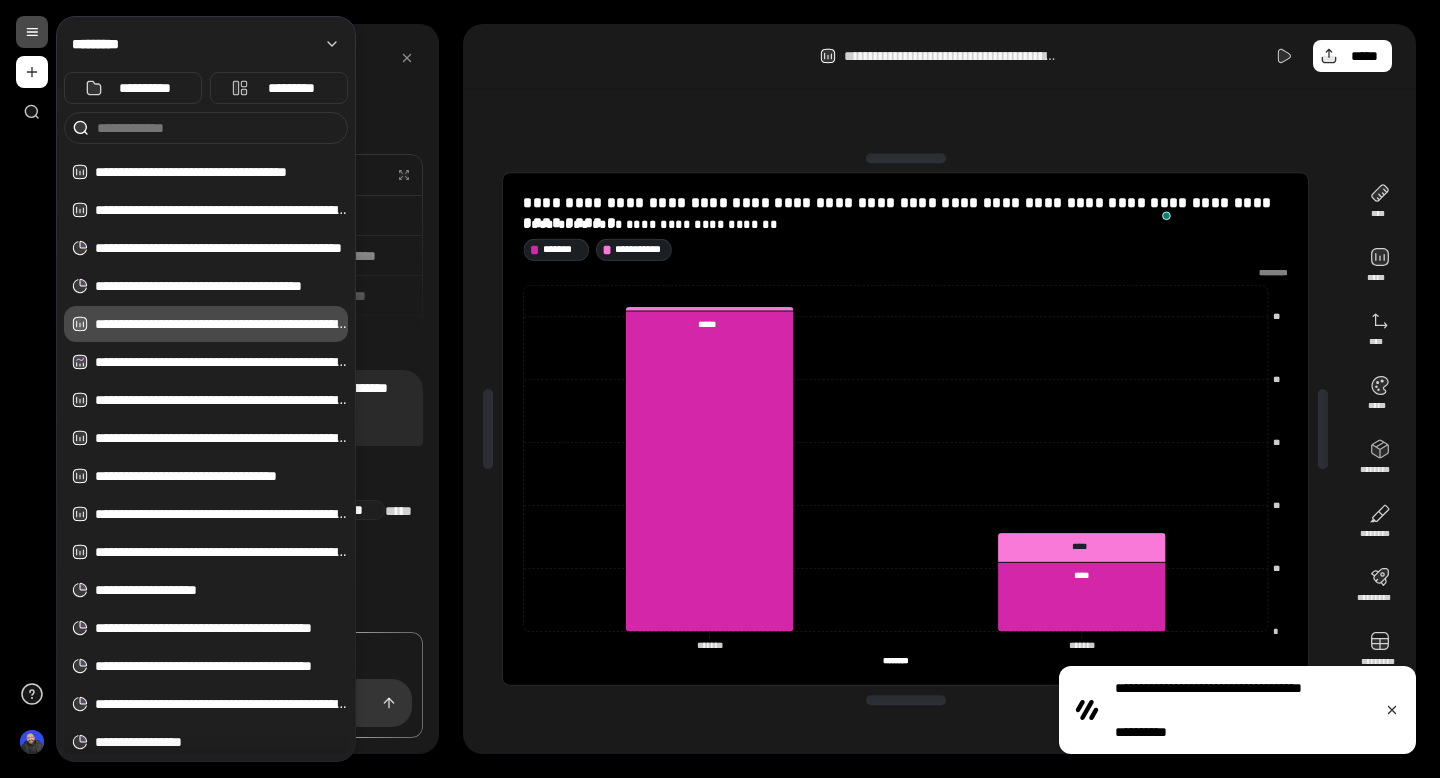 click on "**********" at bounding box center (939, 56) 